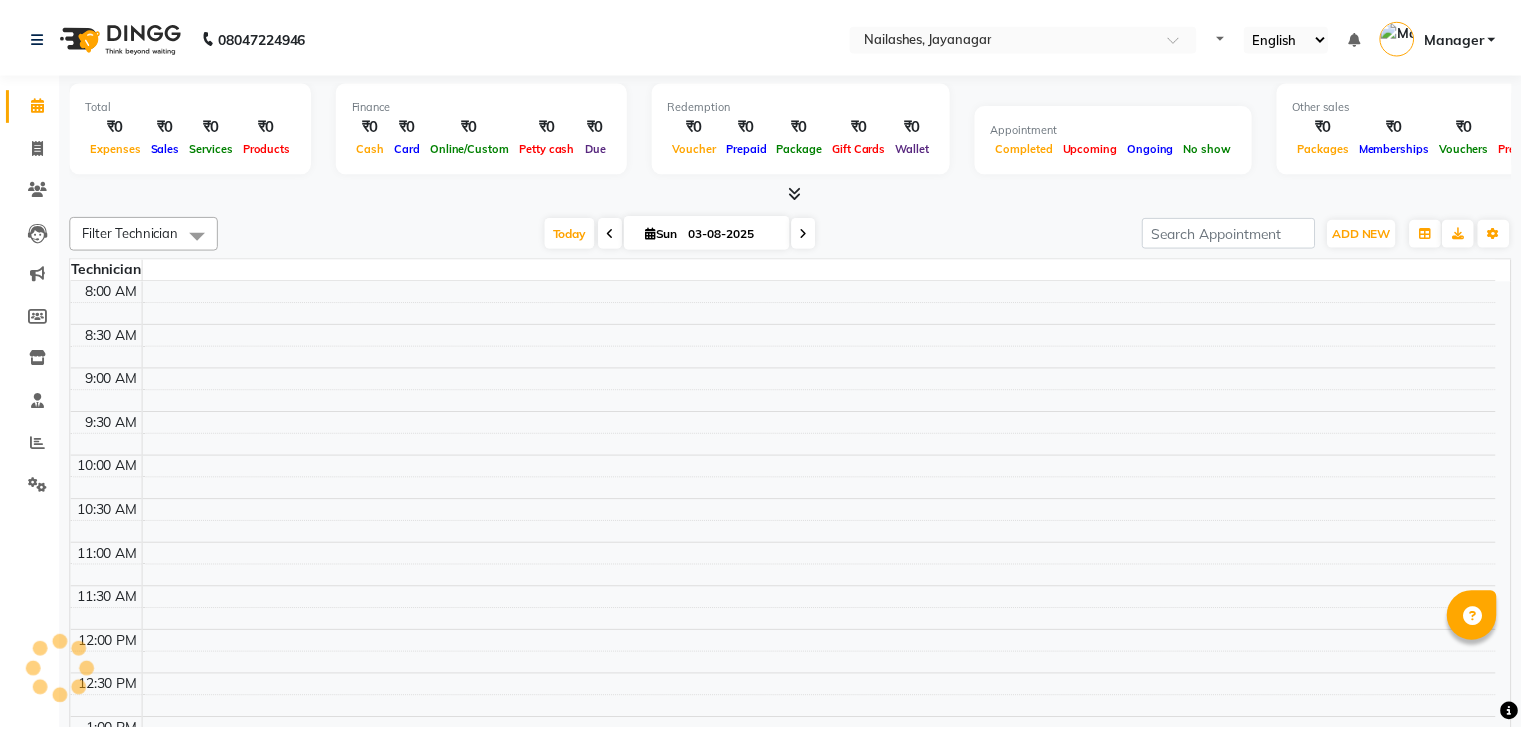 scroll, scrollTop: 0, scrollLeft: 0, axis: both 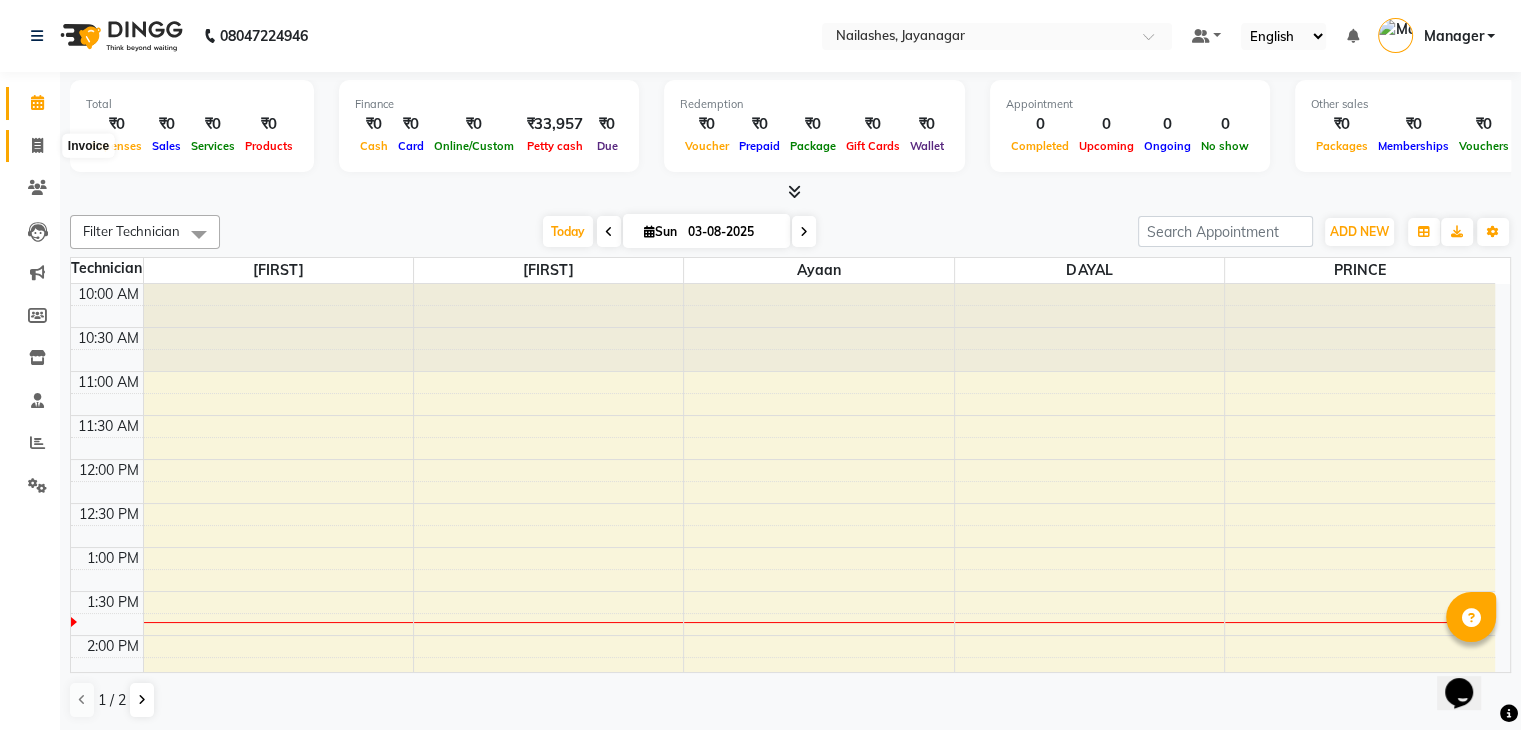 click 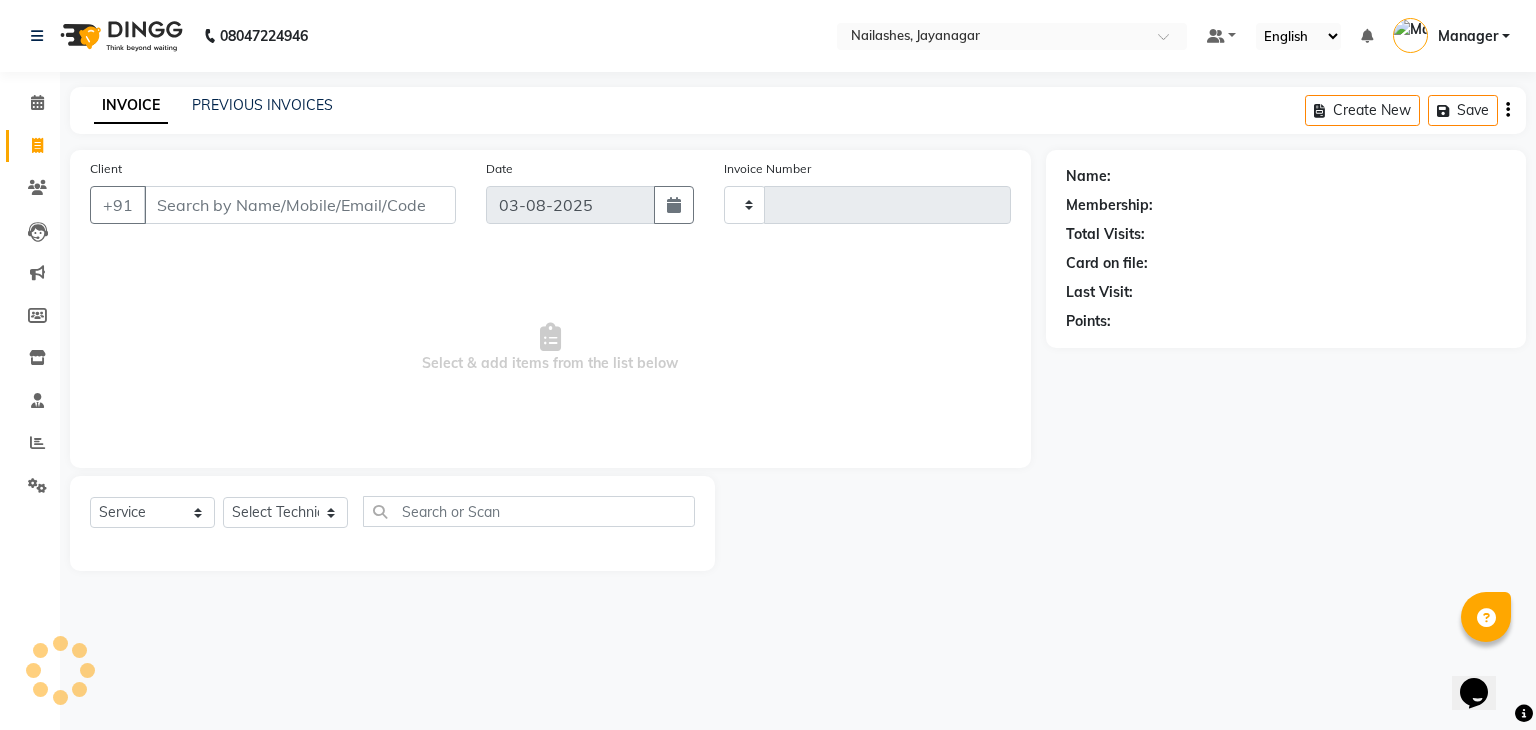 type on "0716" 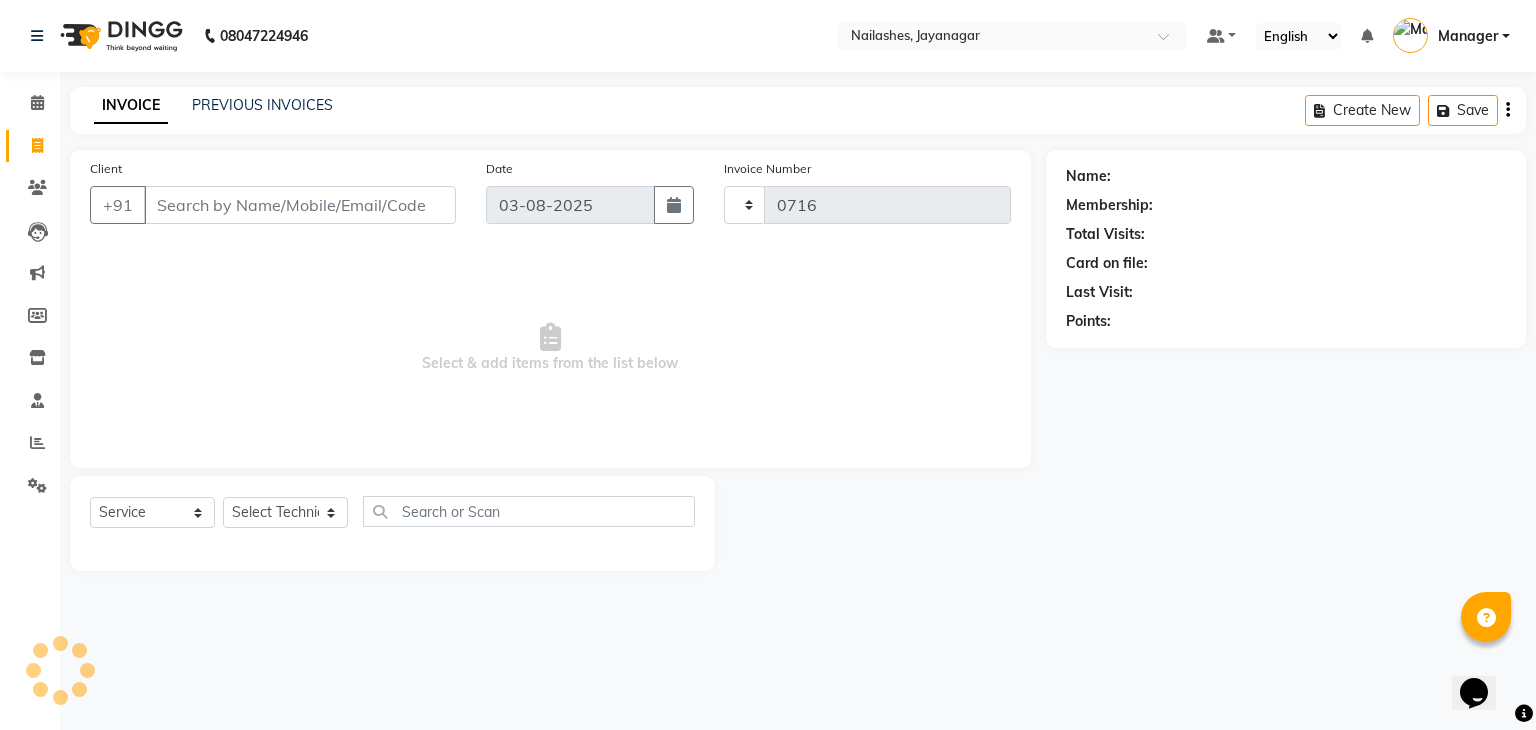 select on "4495" 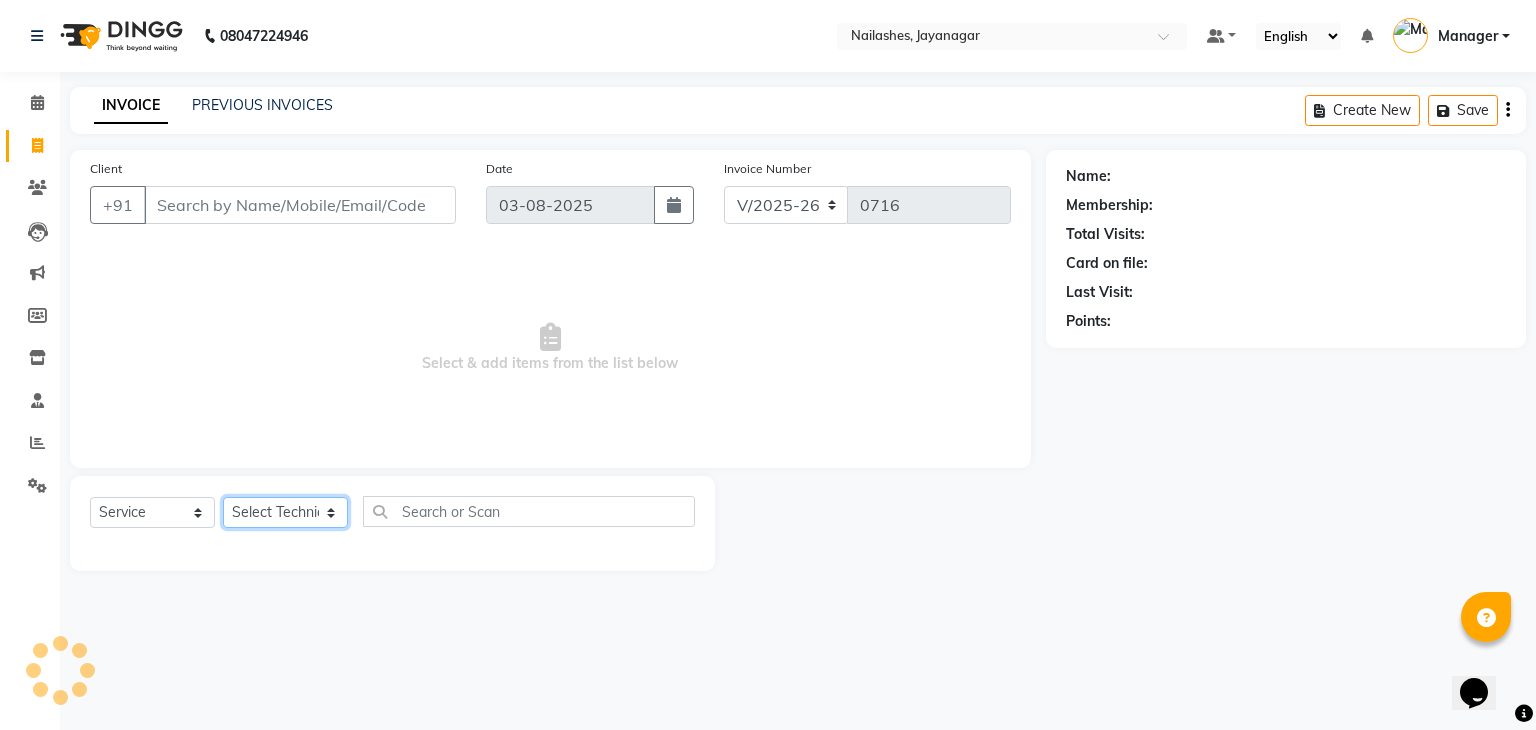 click on "Select Technician" 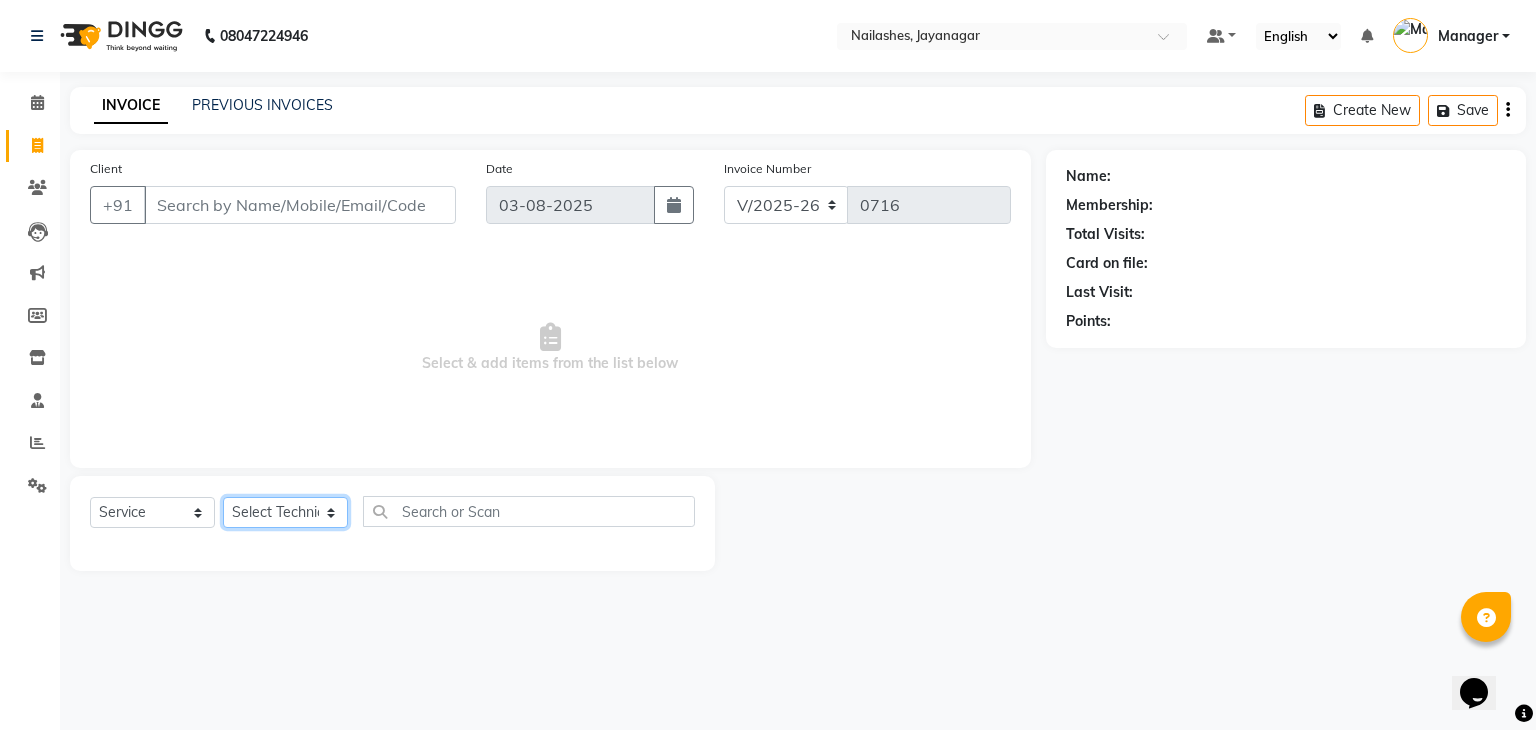 select on "63008" 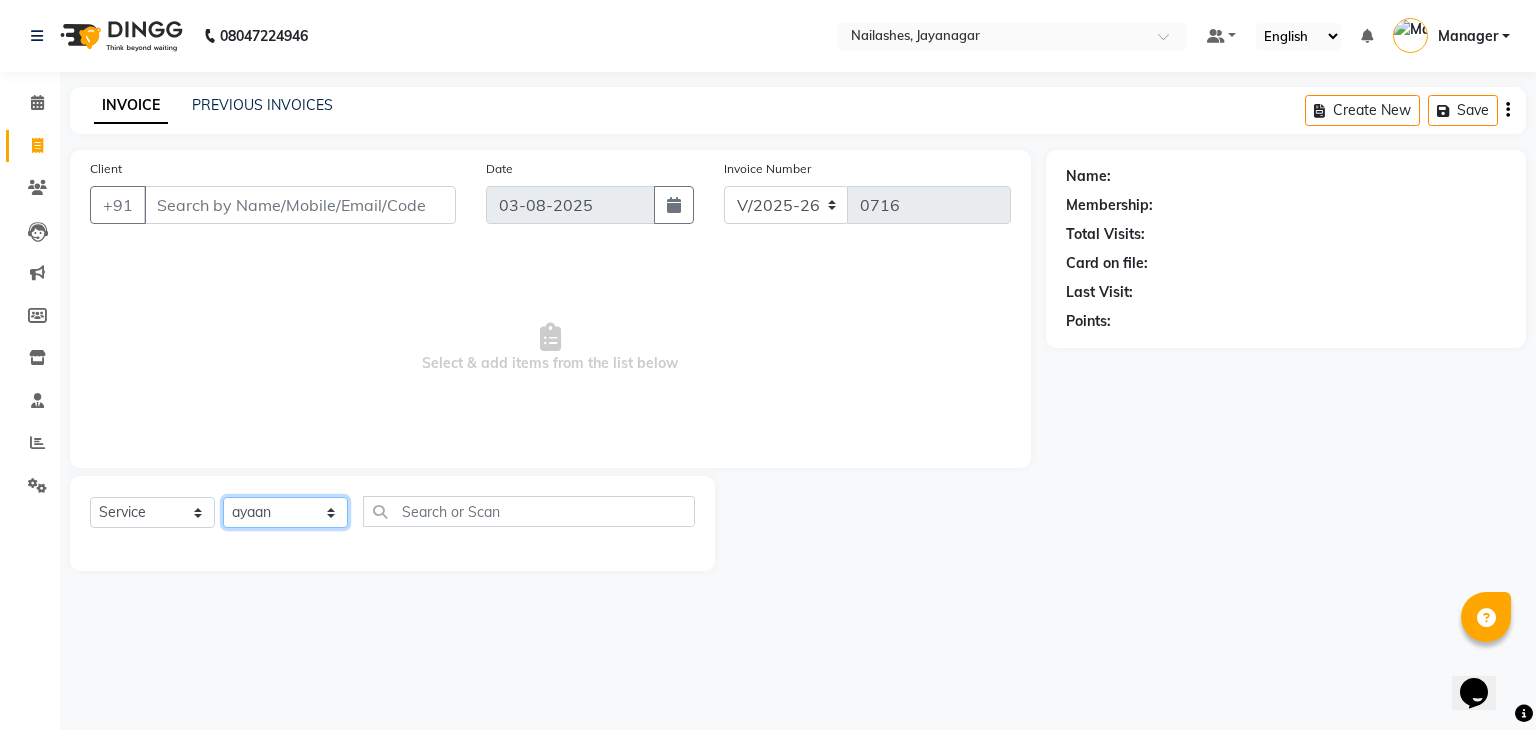click on "Select Technician Admin ayaan DAYAL Manager mohith PRINCE Ranjitha Soundarya" 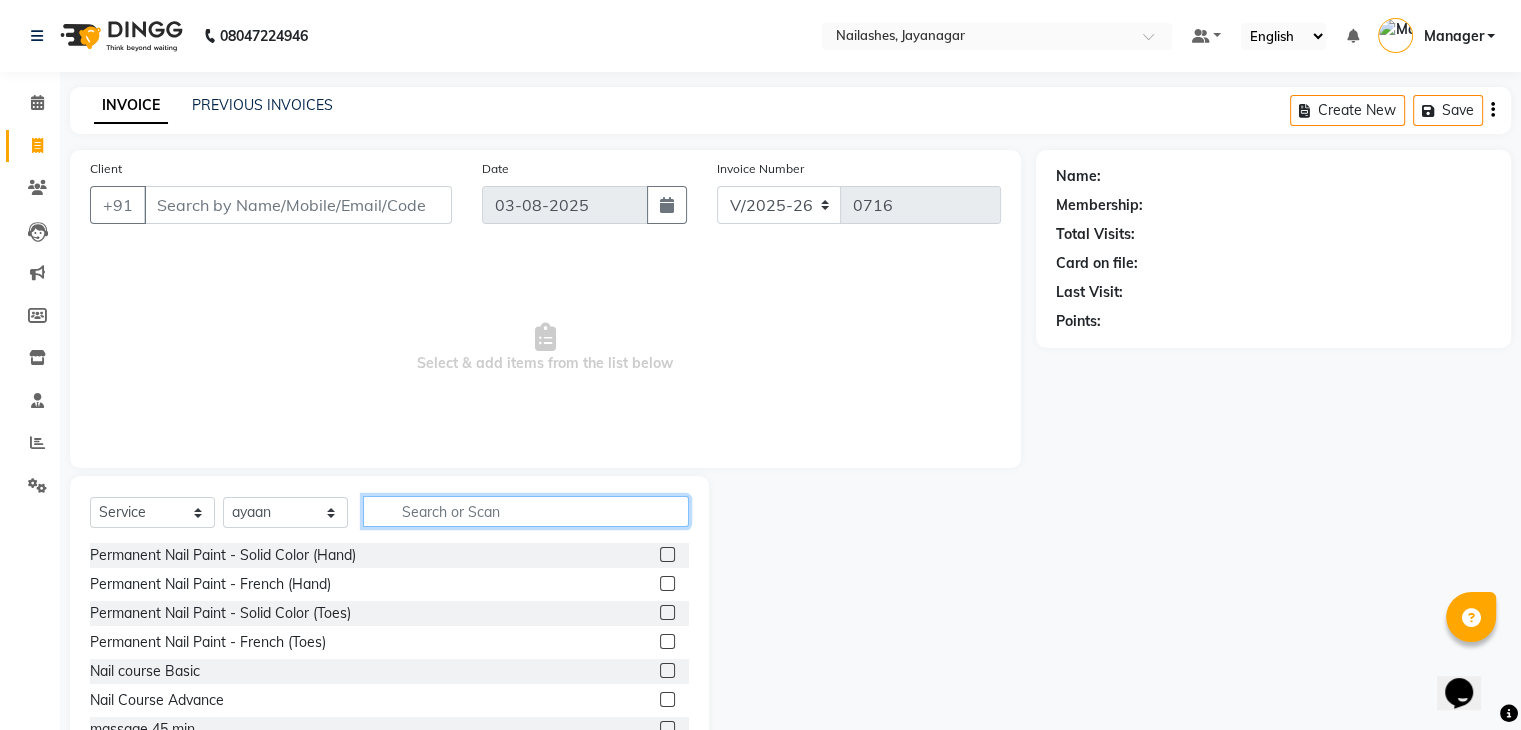click 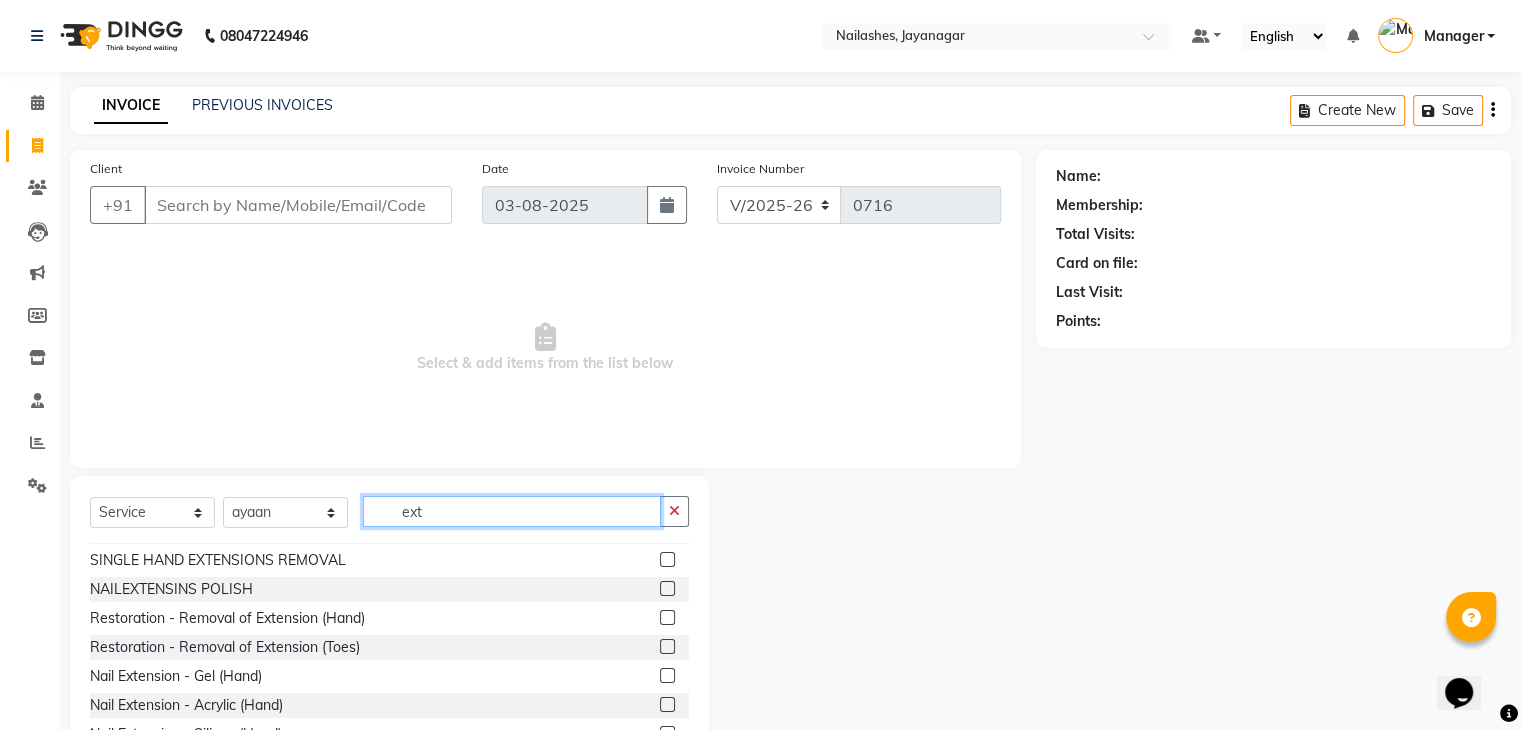 scroll, scrollTop: 200, scrollLeft: 0, axis: vertical 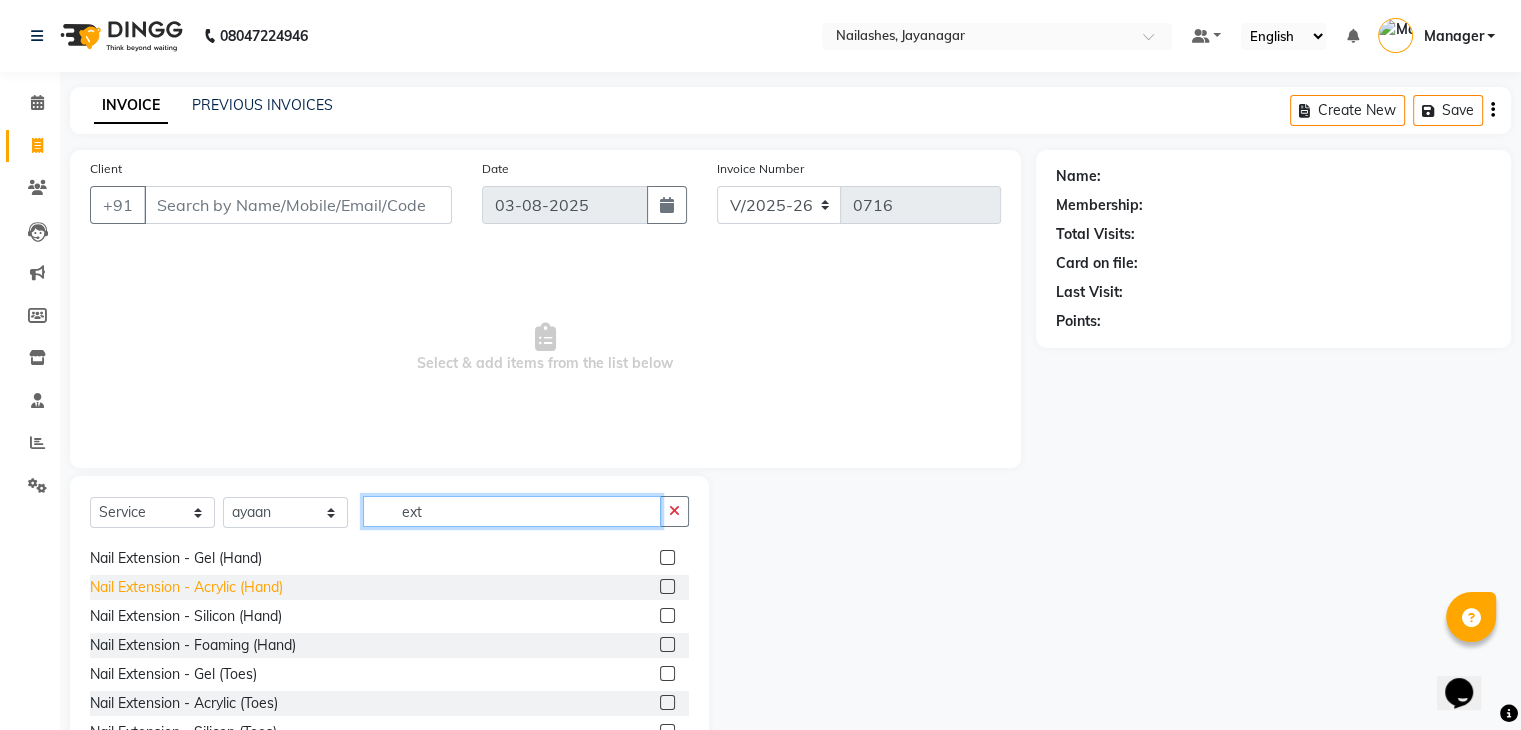 type on "ext" 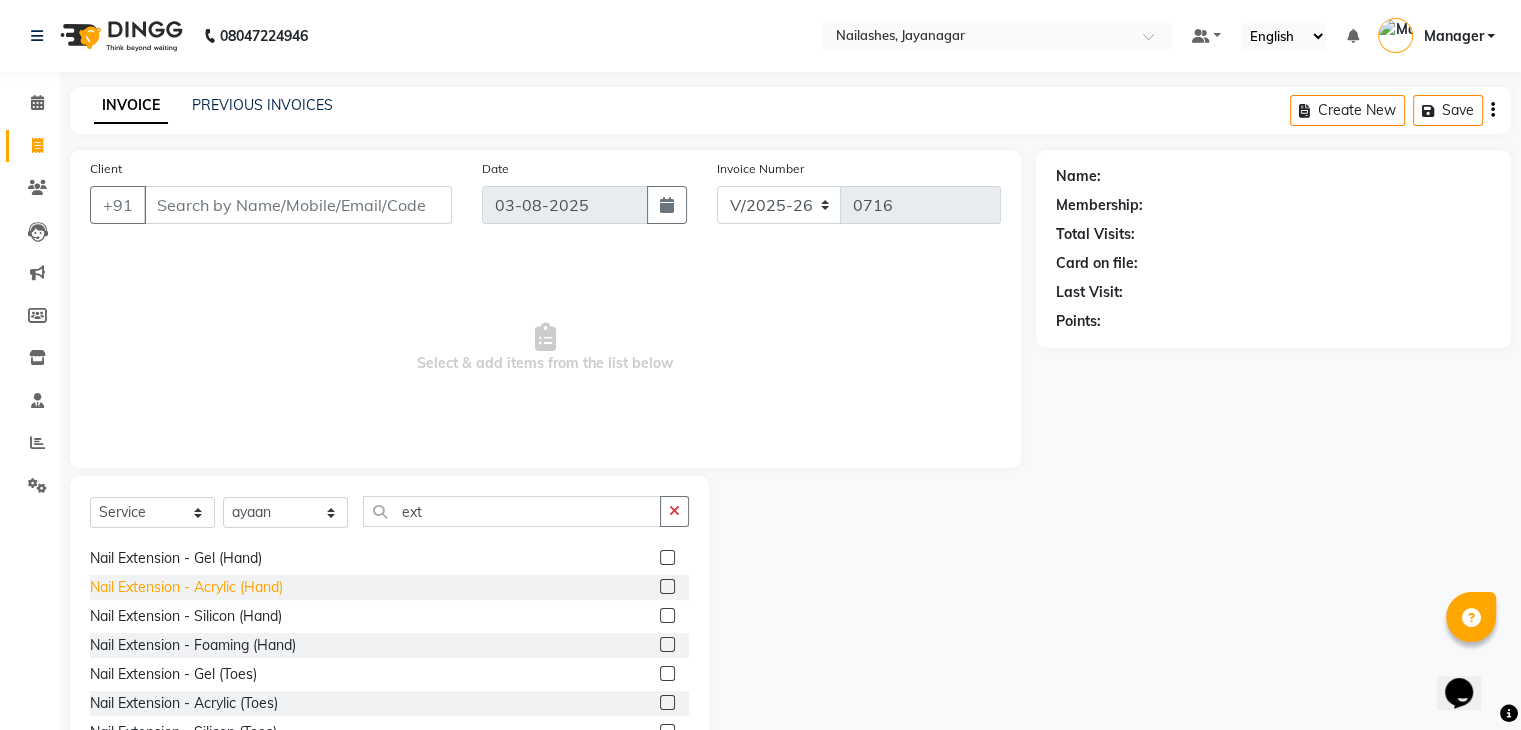 click on "Nail Extension - Acrylic (Hand)" 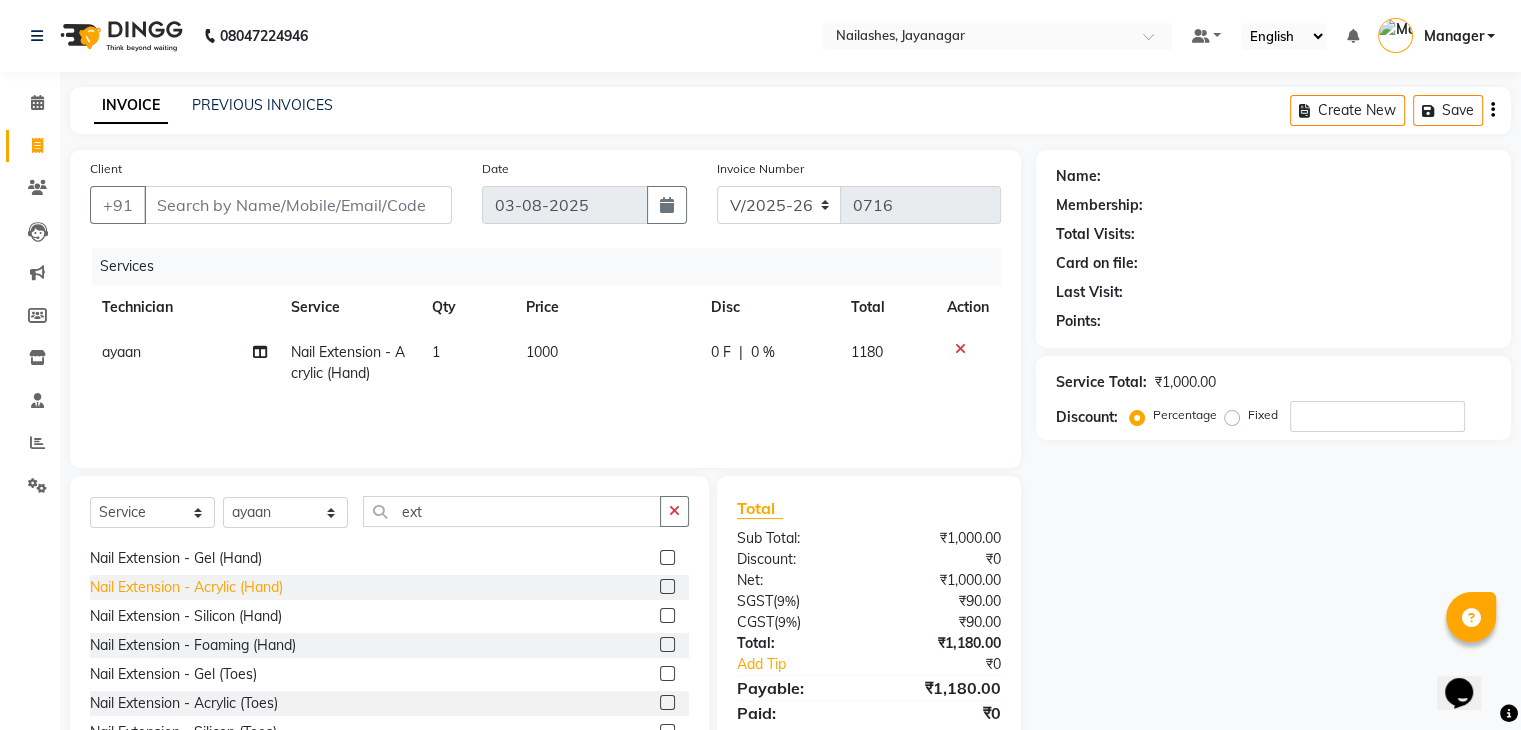 click on "Nail Extension - Acrylic (Hand)" 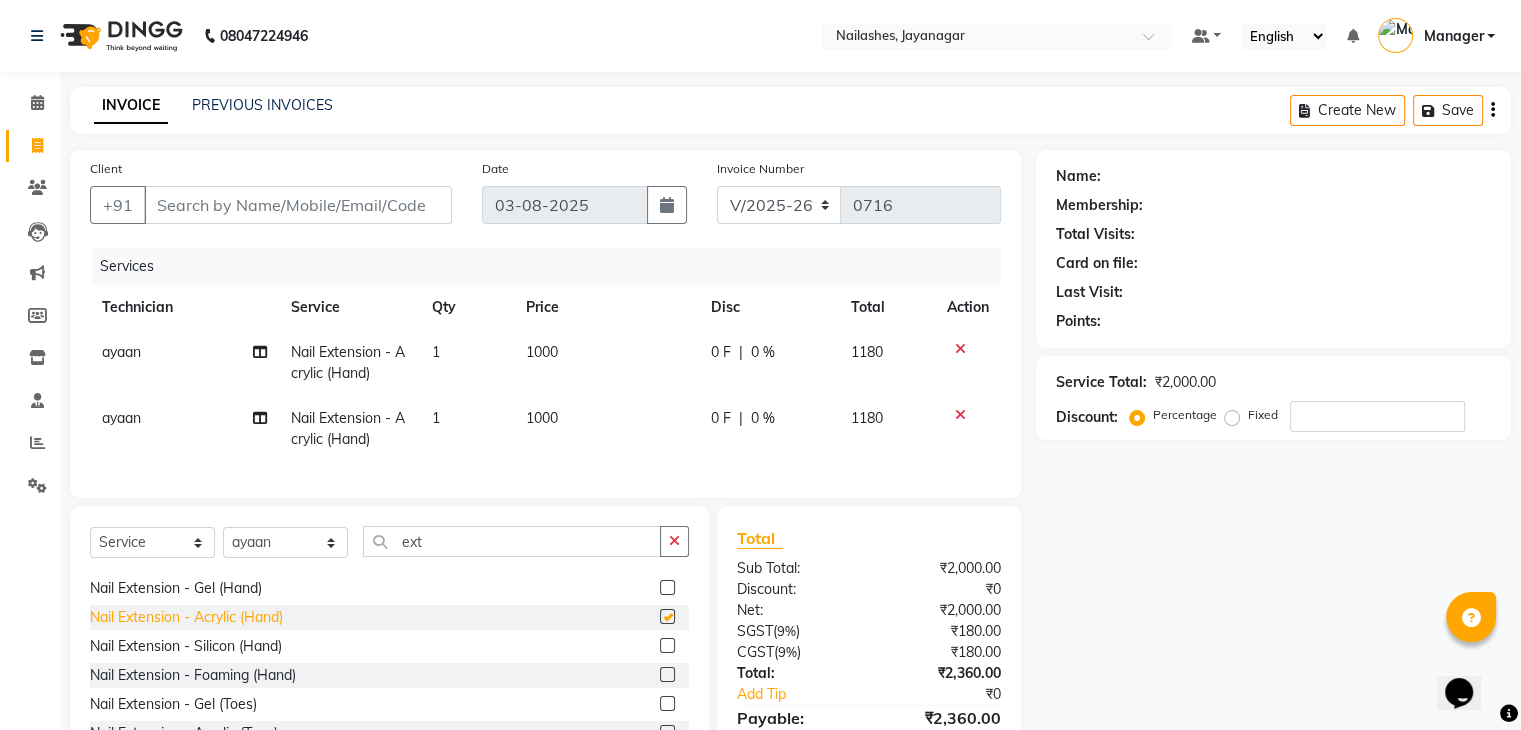 checkbox on "false" 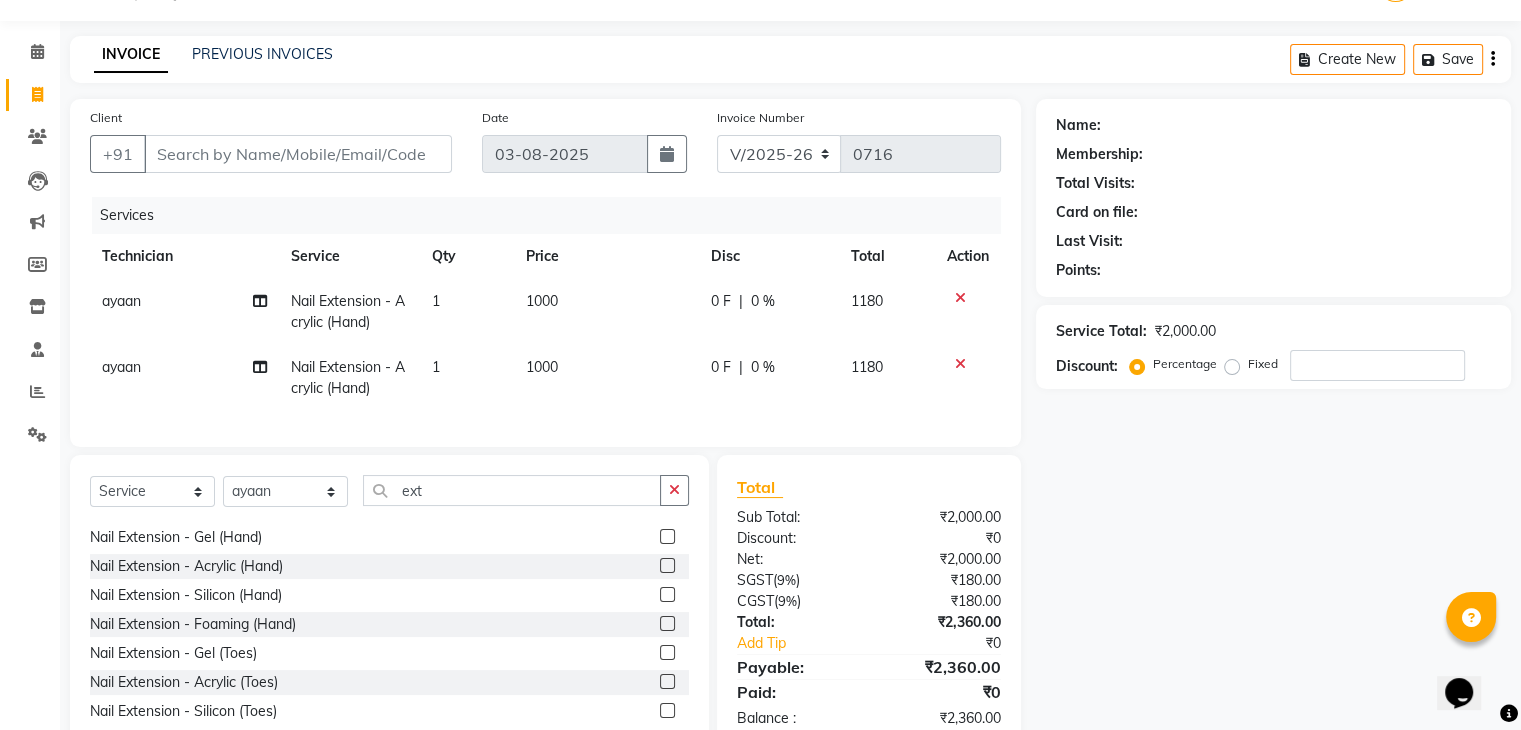 scroll, scrollTop: 117, scrollLeft: 0, axis: vertical 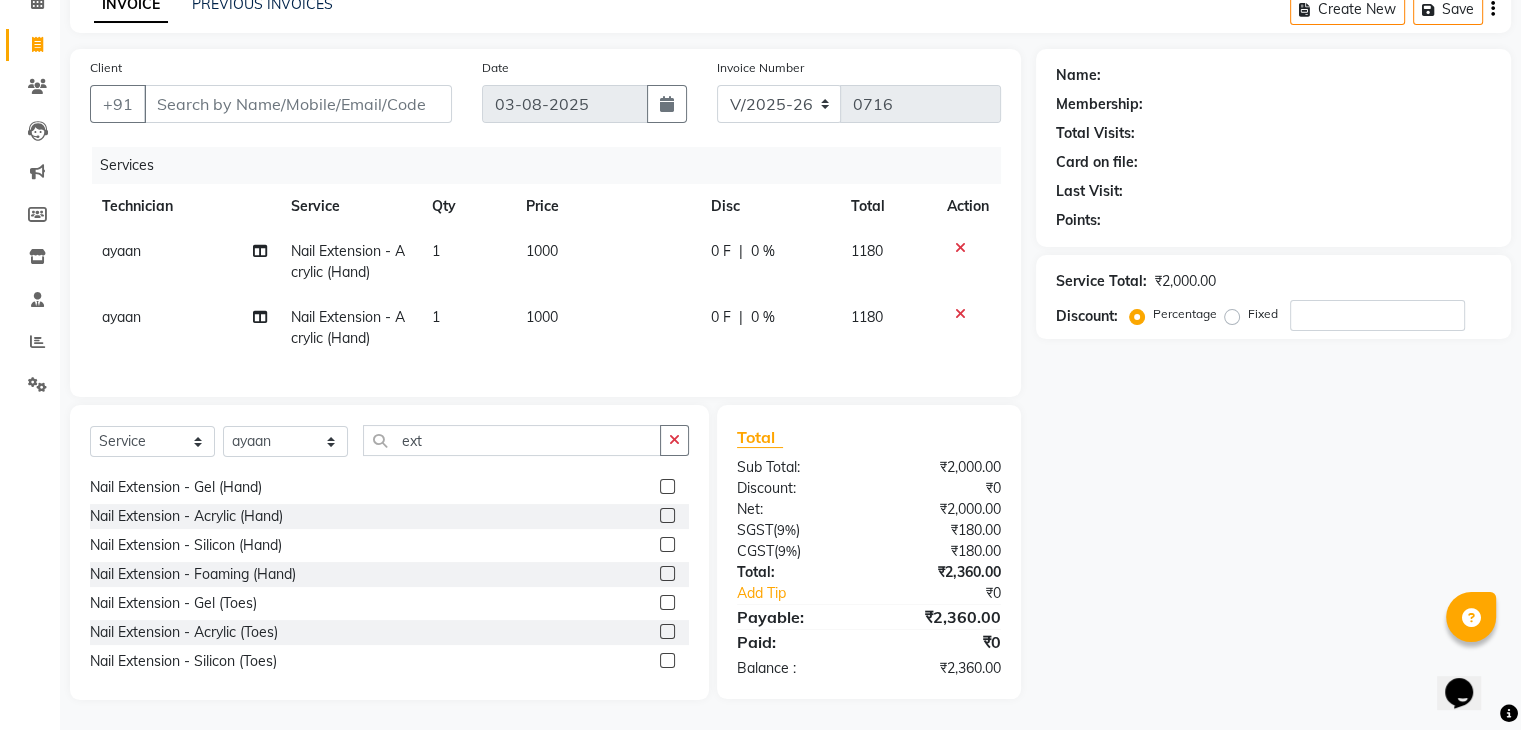 click on "ayaan" 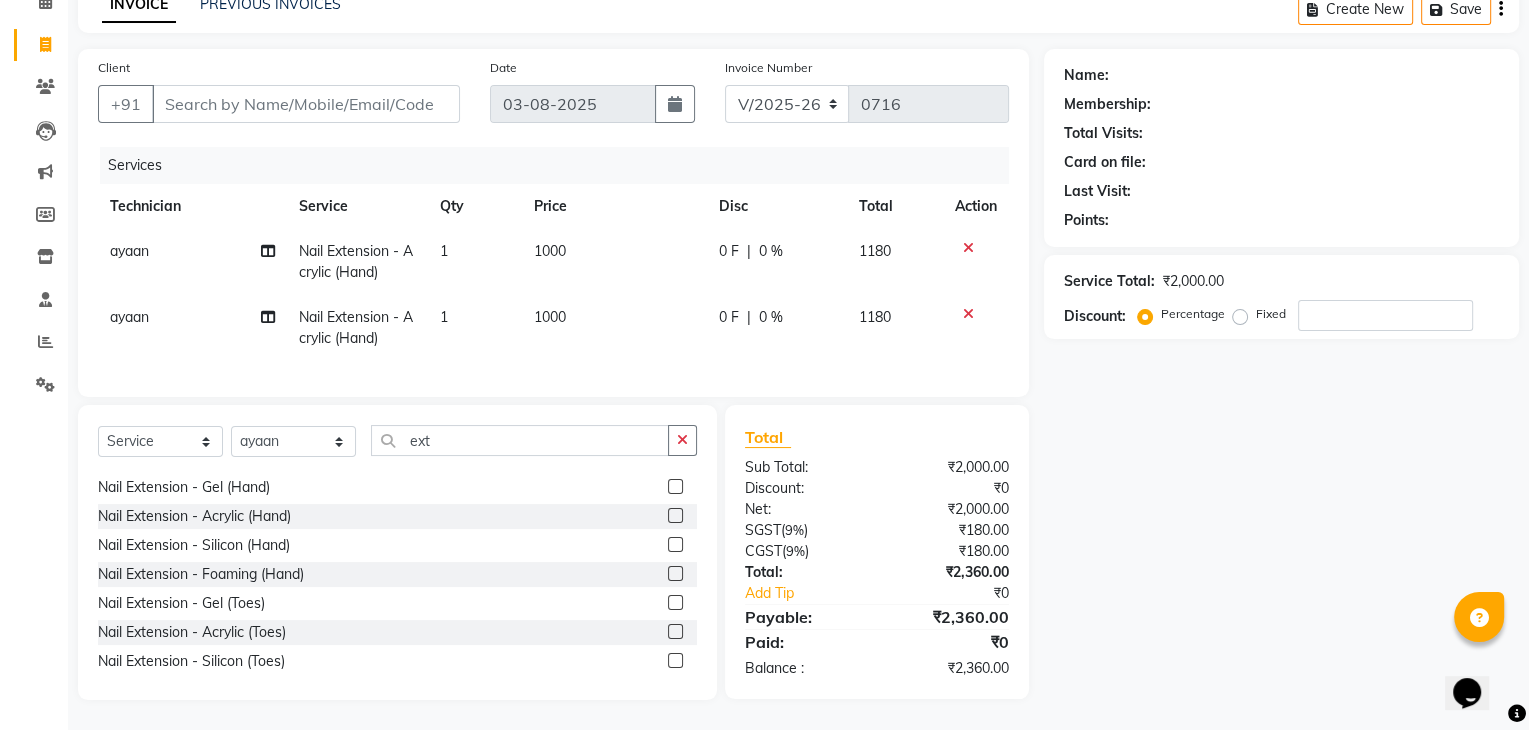 scroll, scrollTop: 115, scrollLeft: 0, axis: vertical 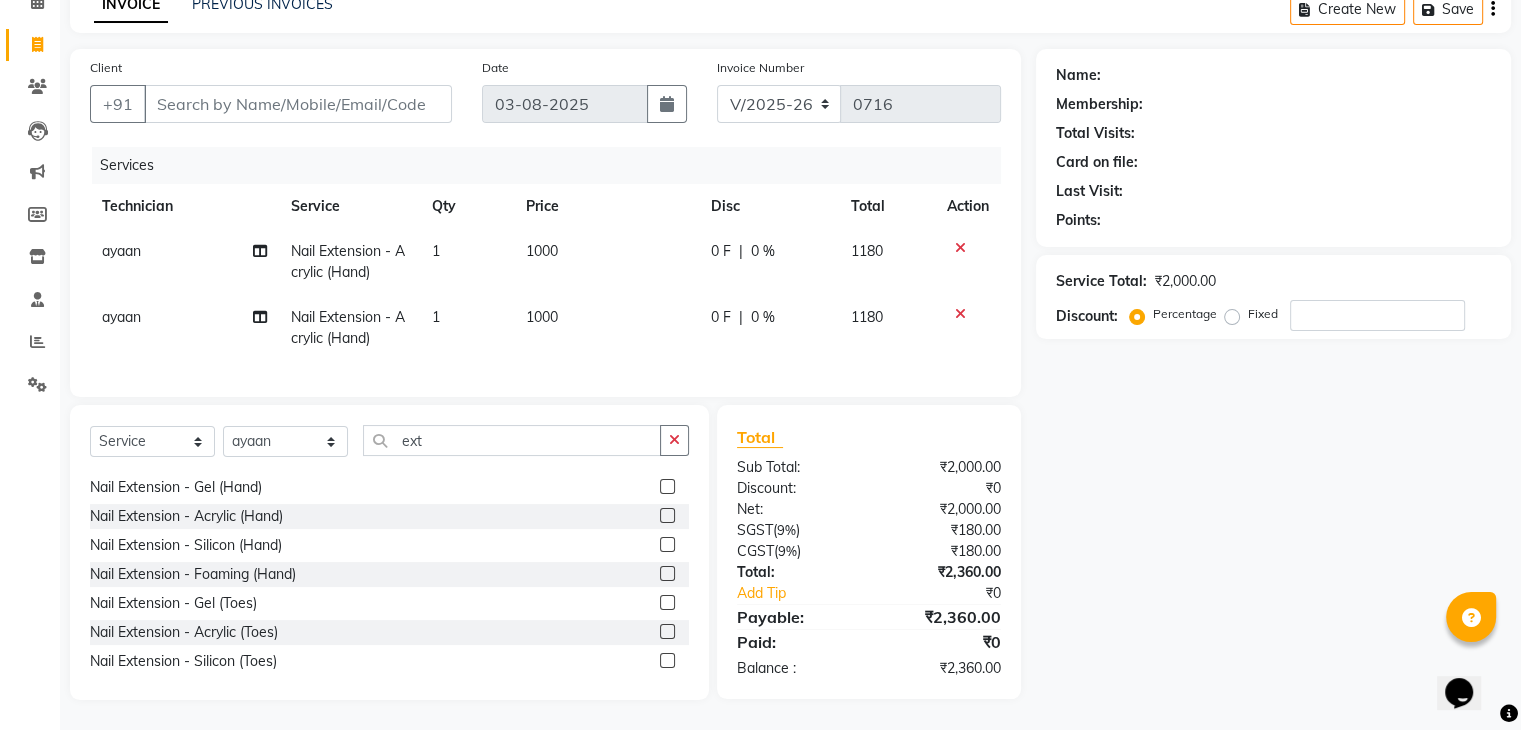 select on "63008" 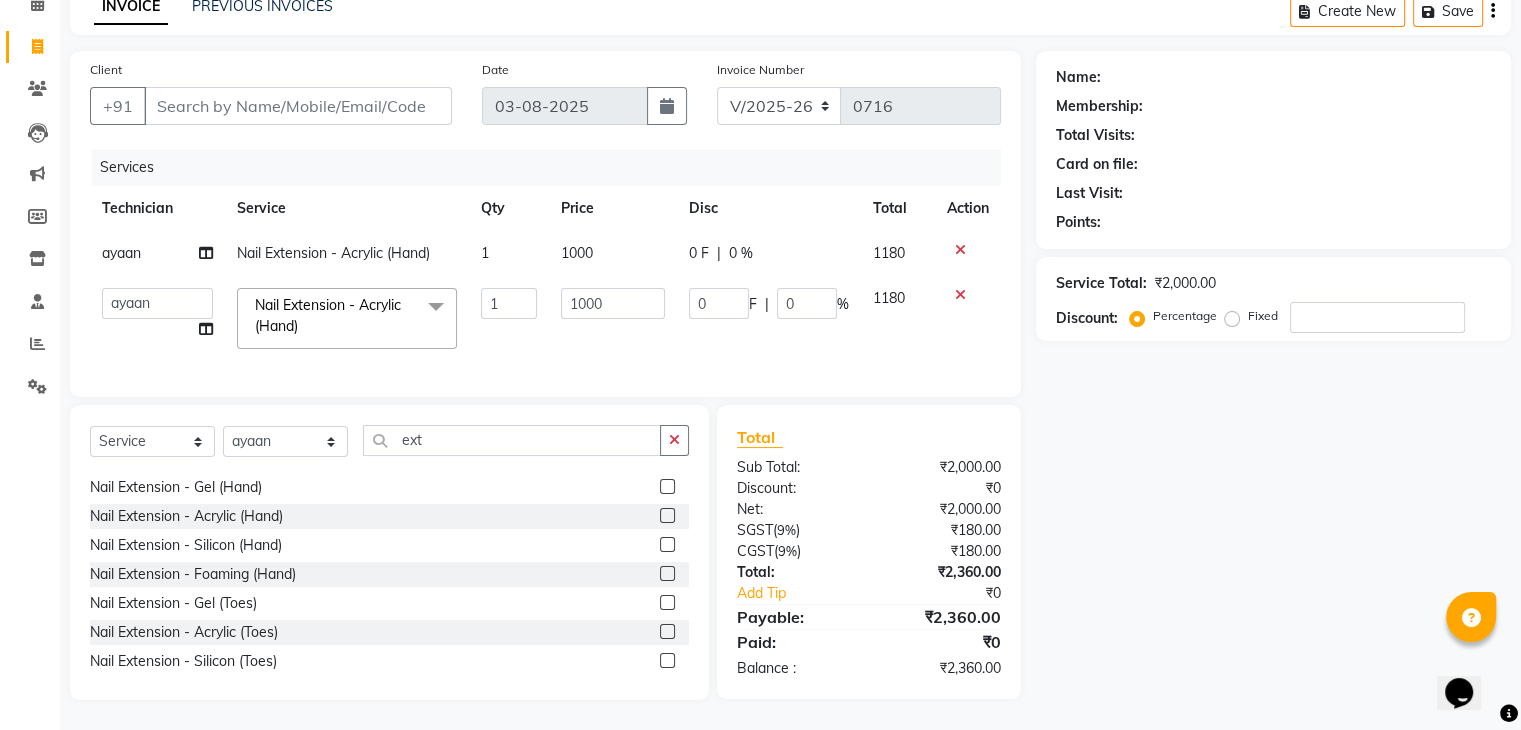click on "Admin   ayaan   DAYAL   Manager   mohith   PRINCE   Ranjitha   Soundarya" 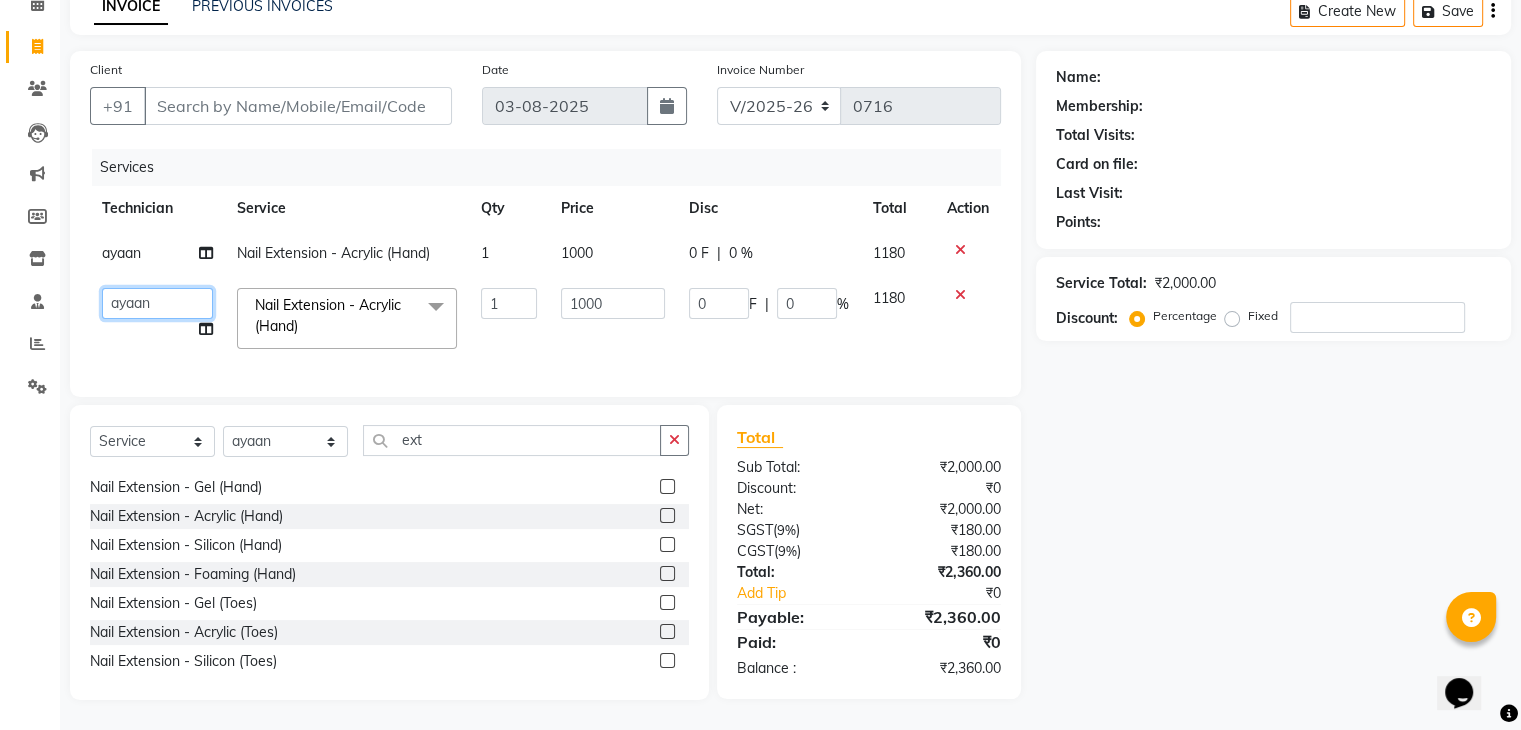 click on "Admin   ayaan   DAYAL   Manager   mohith   PRINCE   Ranjitha   Soundarya" 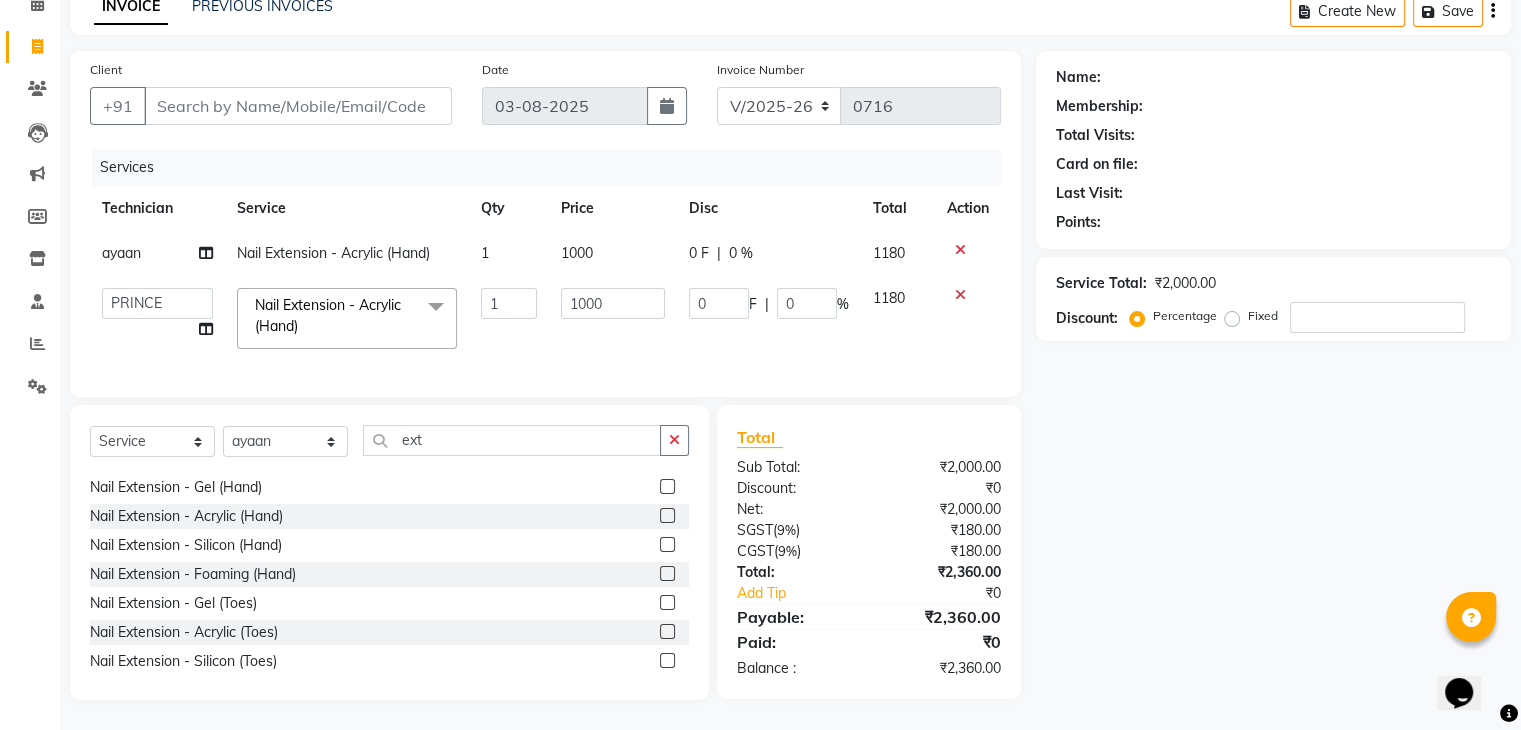 select on "83333" 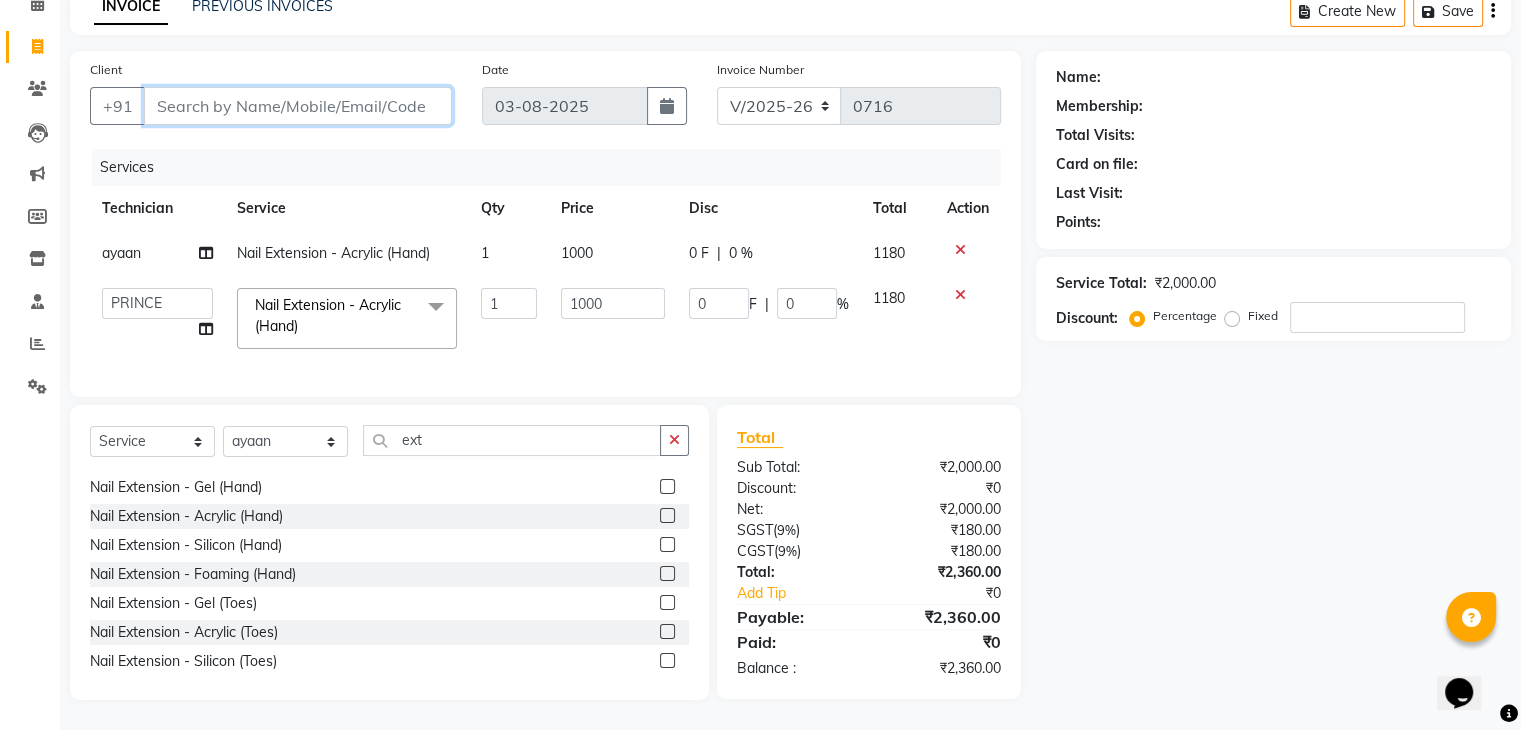 click on "Client" at bounding box center (298, 106) 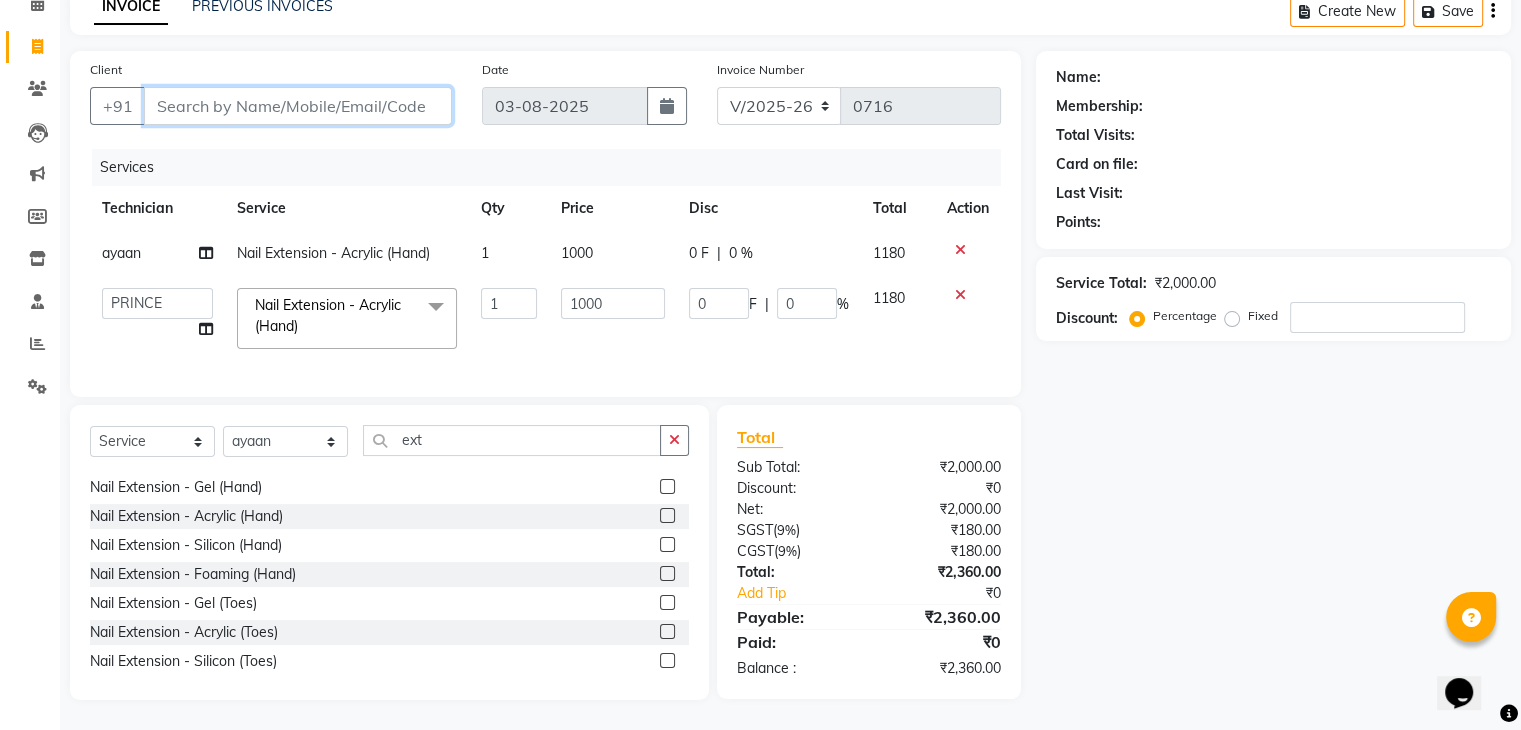 click on "Client" at bounding box center (298, 106) 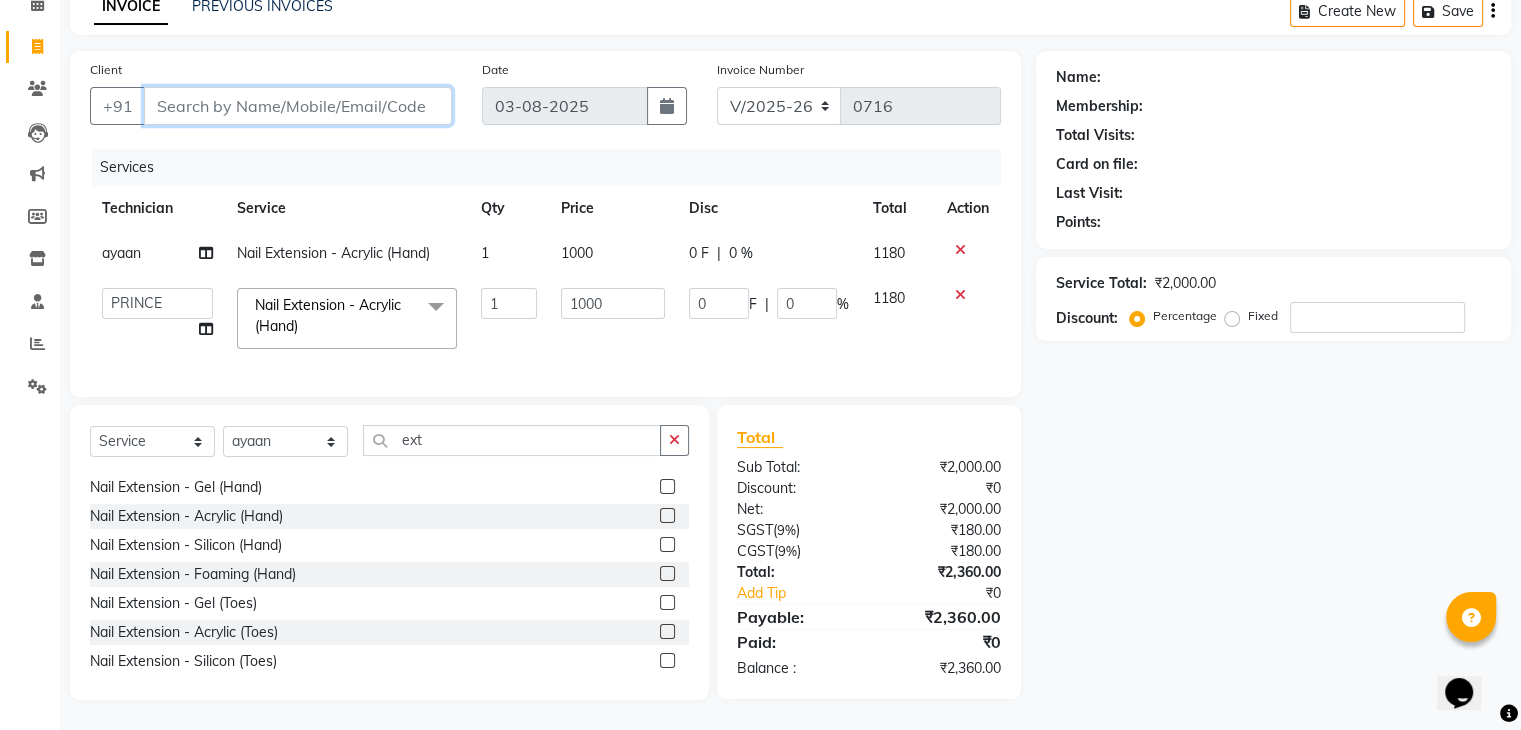type on "9" 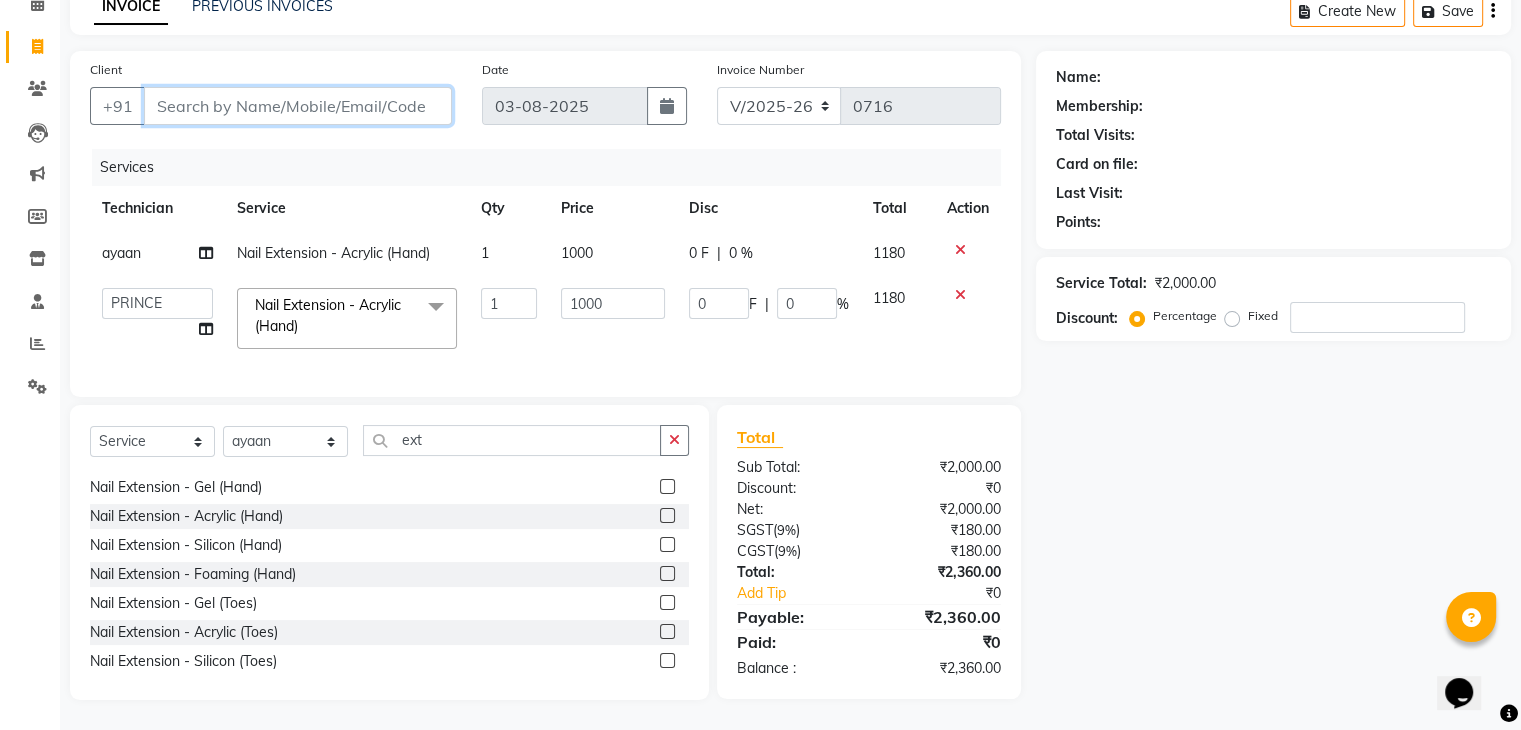 type on "0" 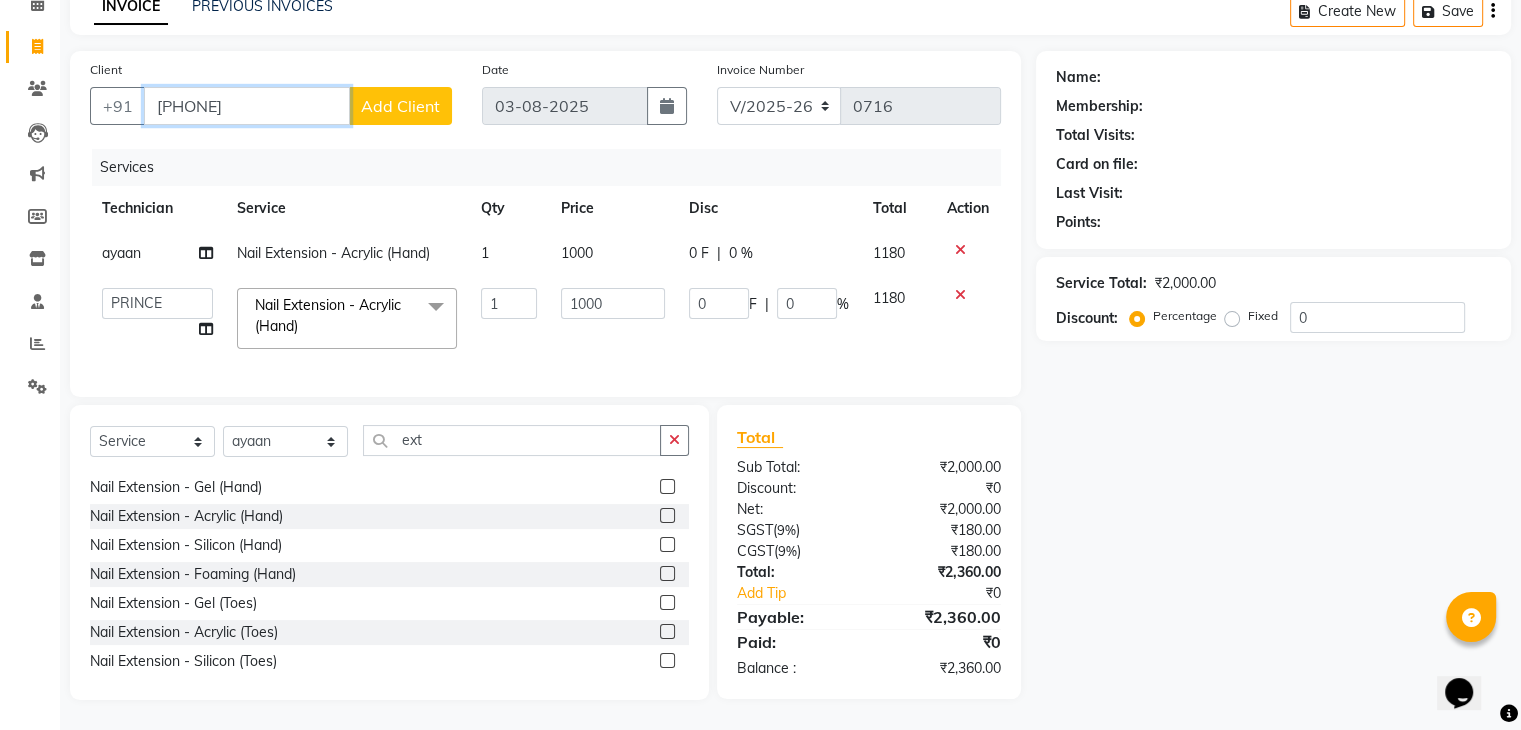 type on "[PHONE]" 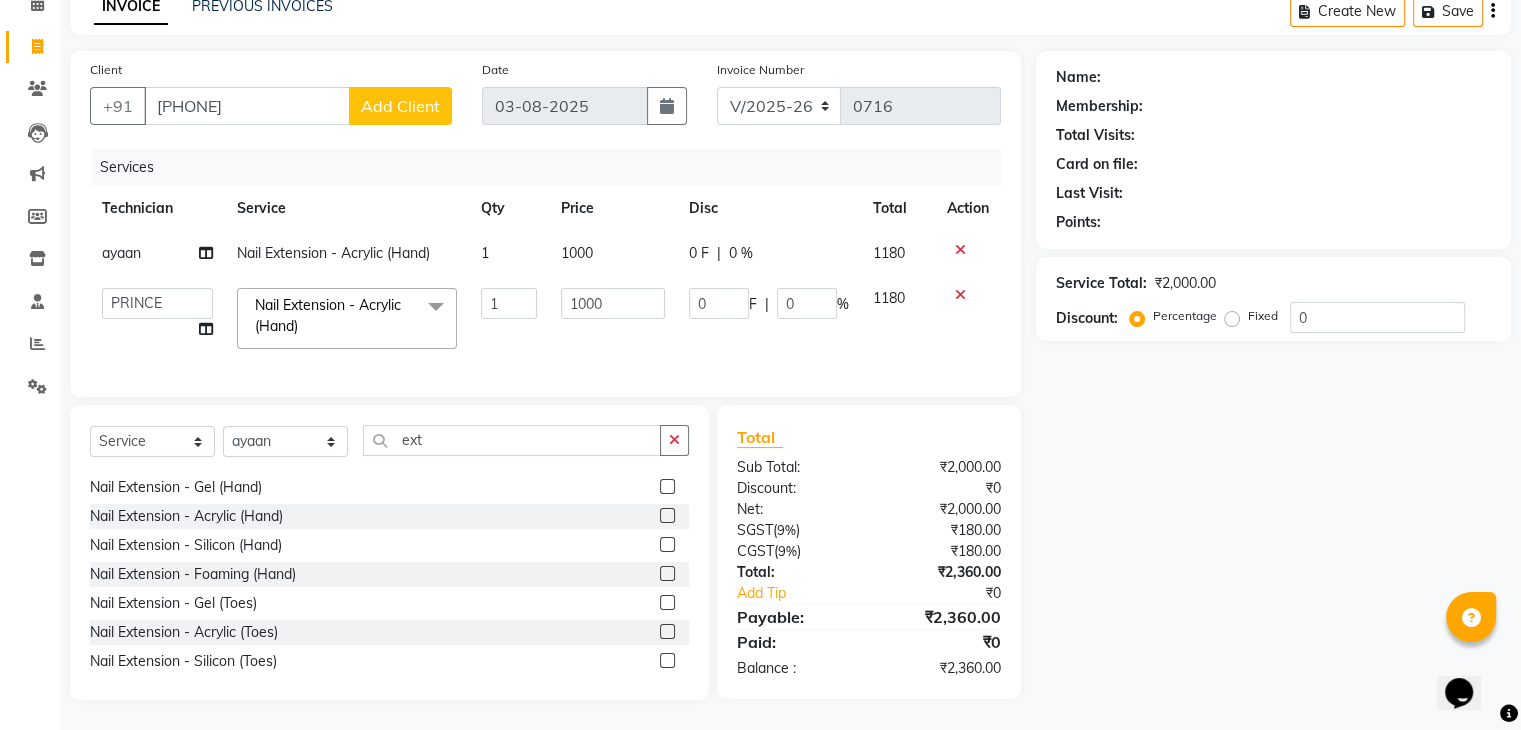click on "Add Client" 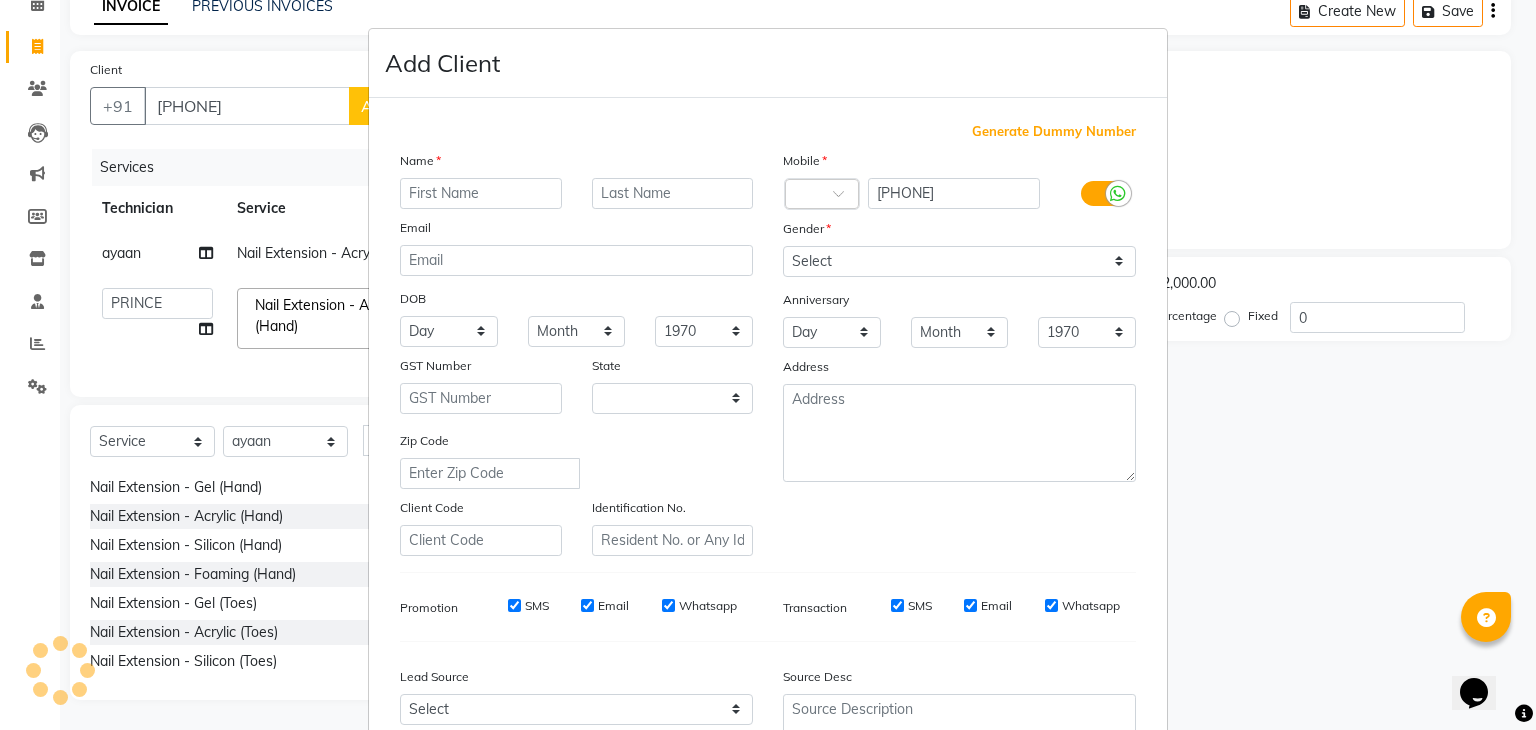 select on "21" 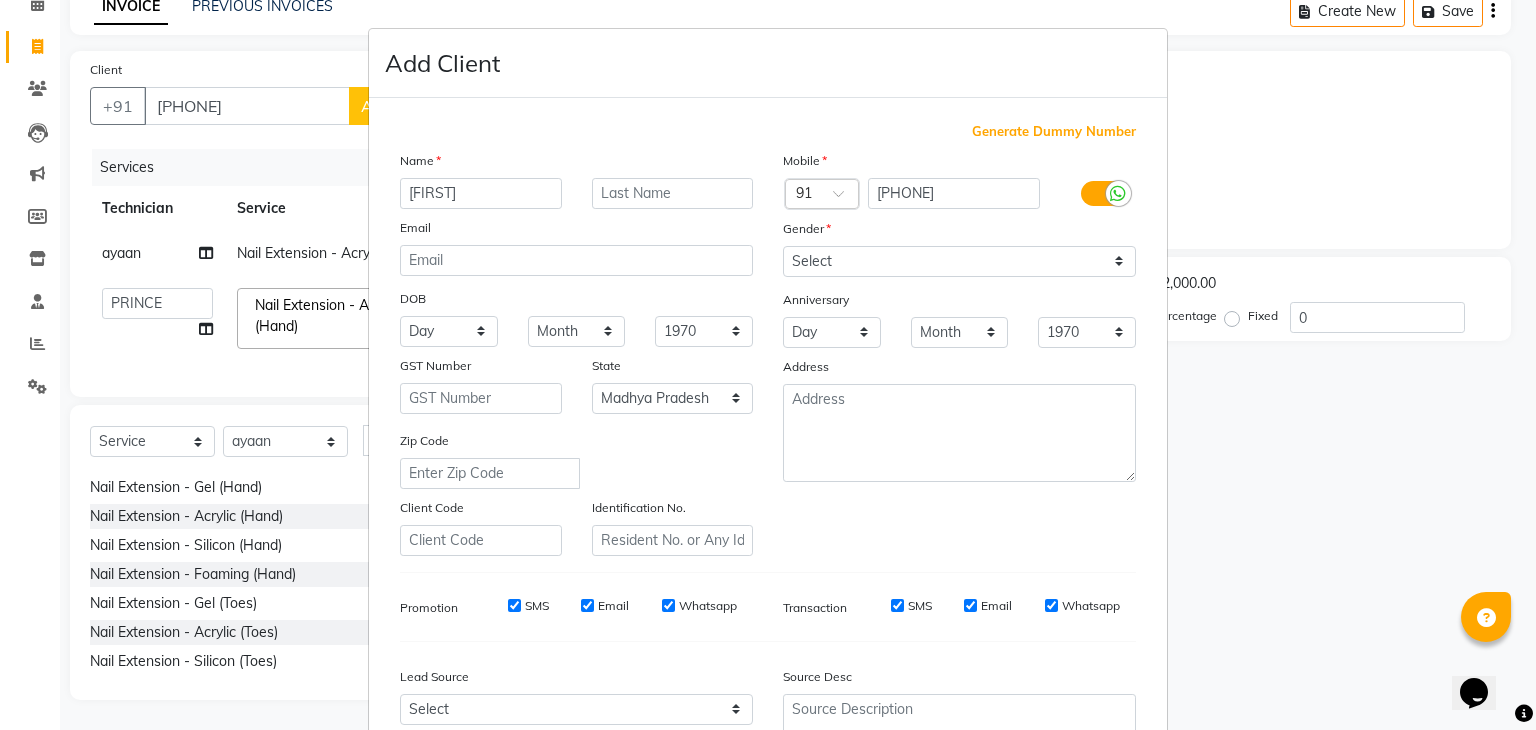 type on "[FIRST]" 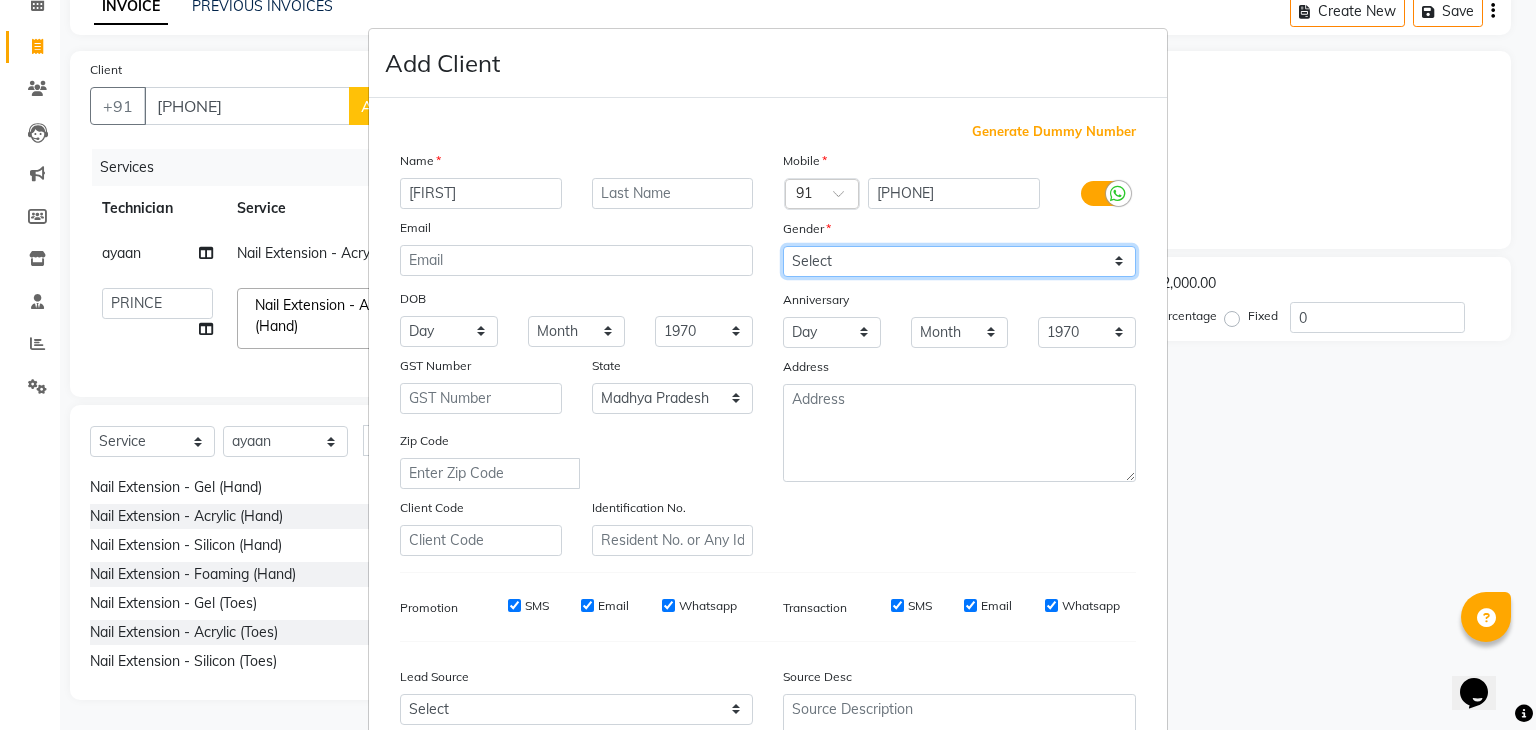 click on "Select Male Female Other Prefer Not To Say" at bounding box center (959, 261) 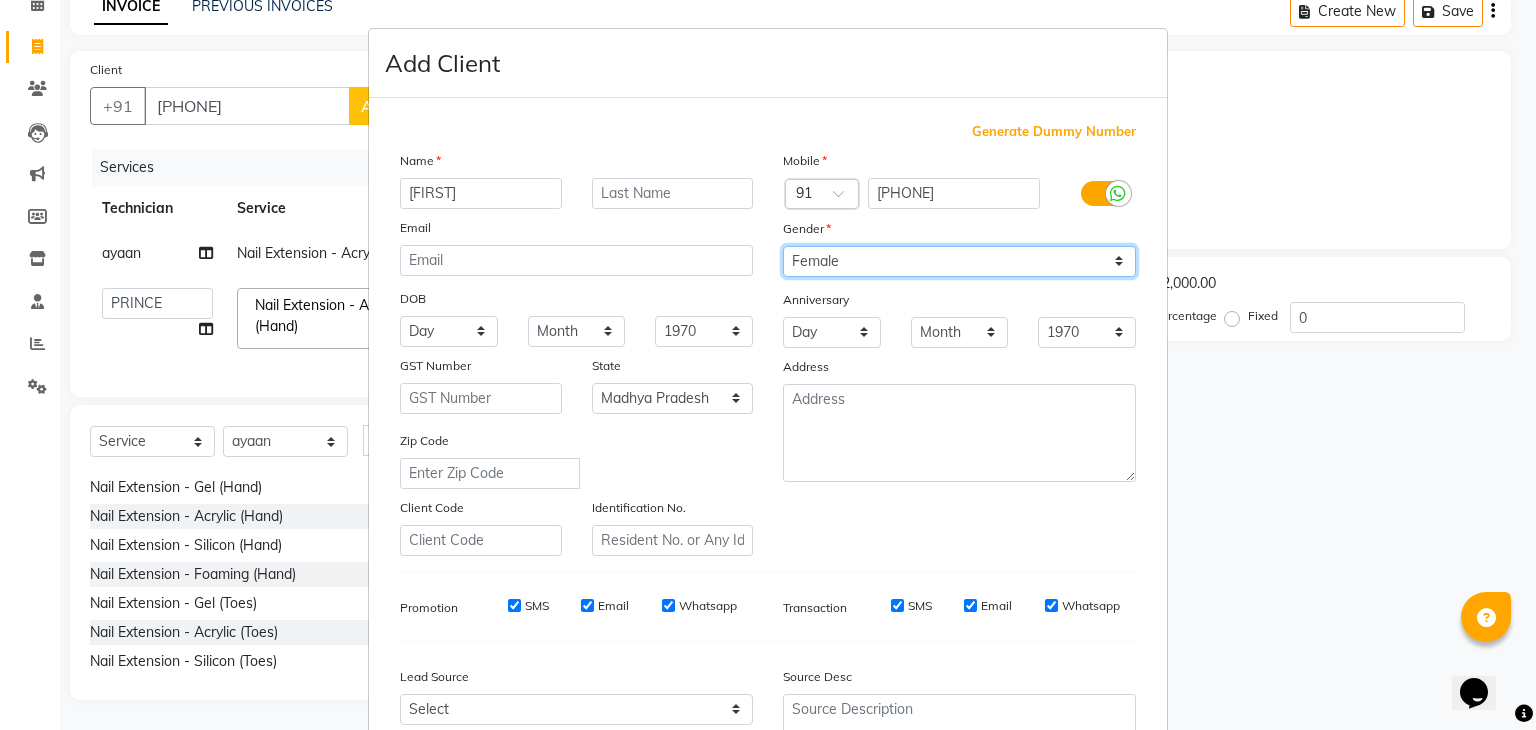 click on "Select Male Female Other Prefer Not To Say" at bounding box center (959, 261) 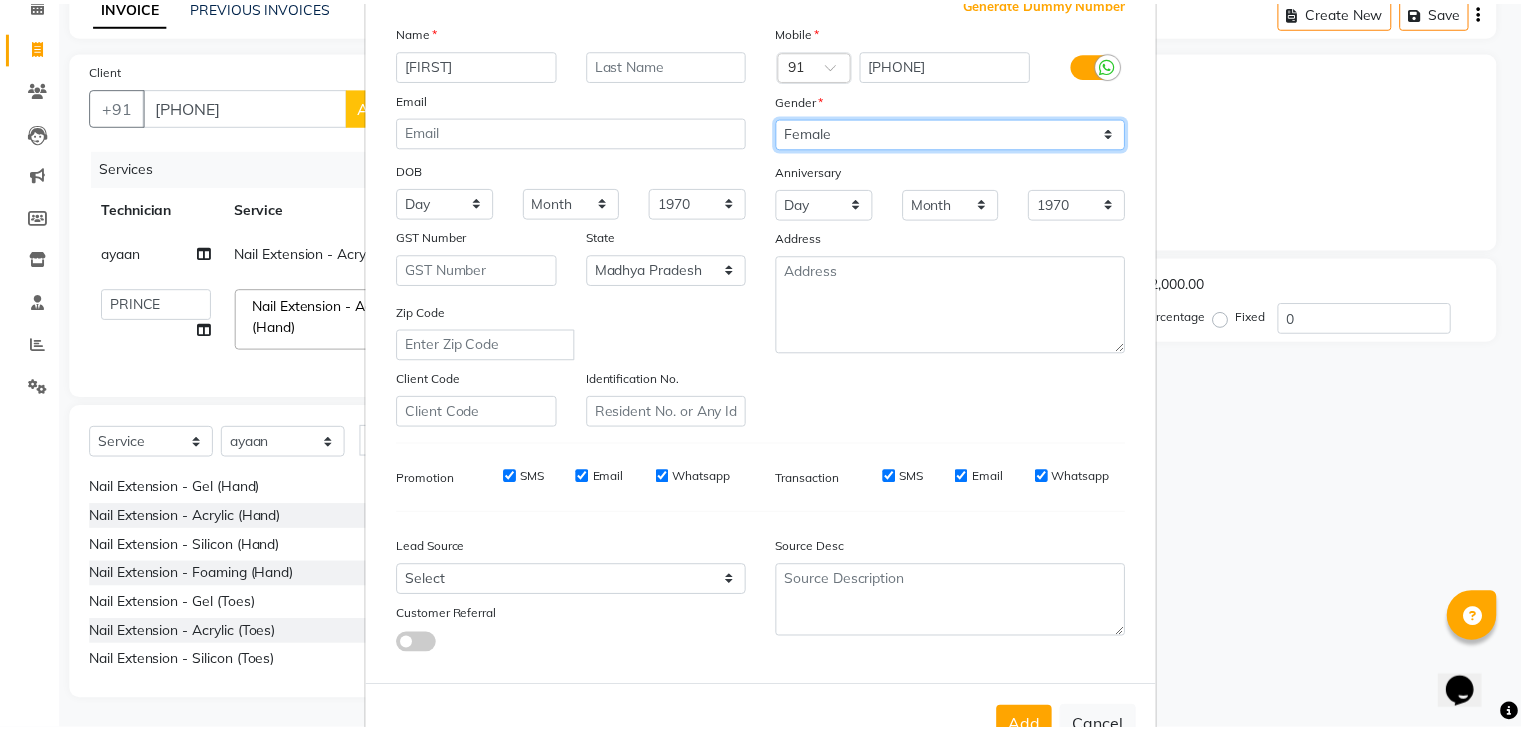 scroll, scrollTop: 203, scrollLeft: 0, axis: vertical 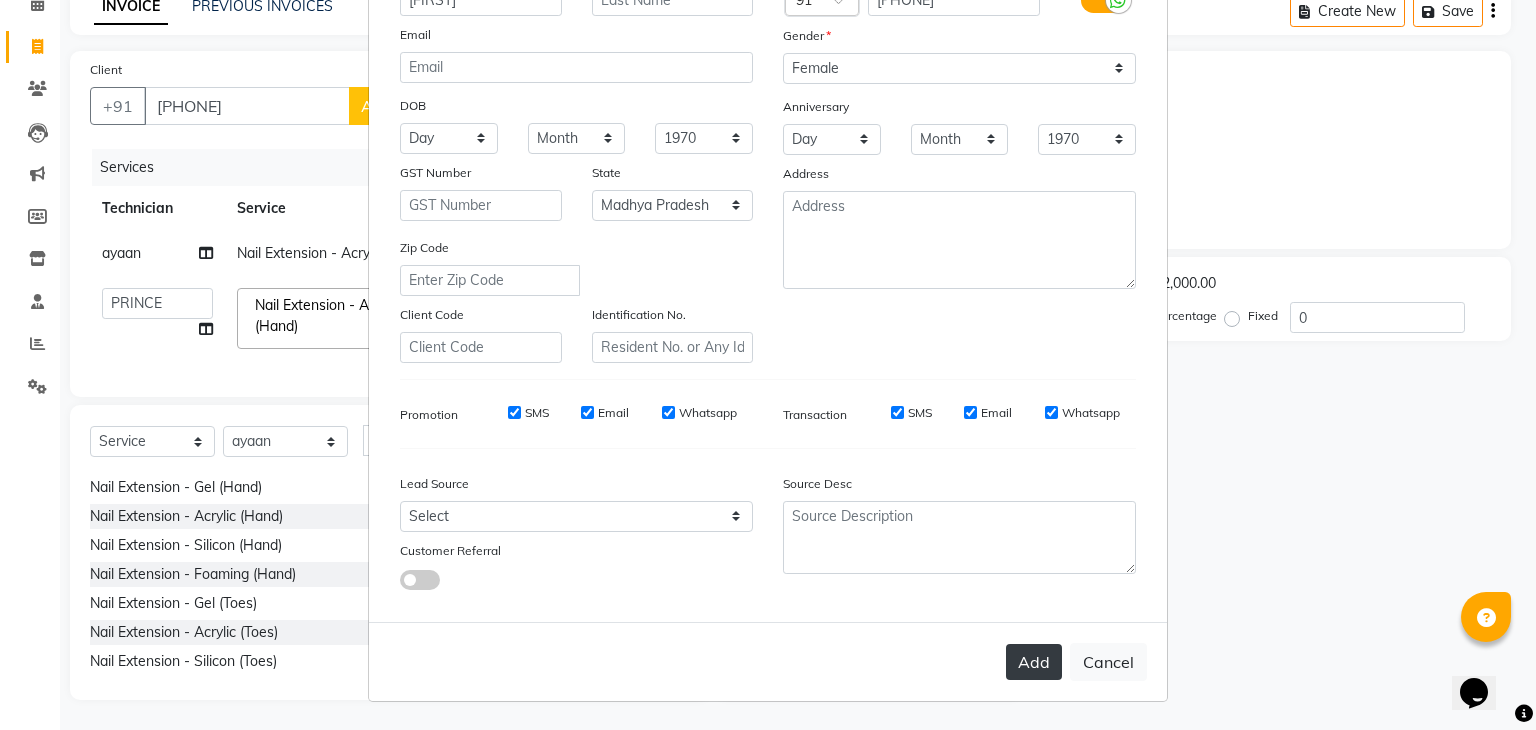 click on "Add" at bounding box center [1034, 662] 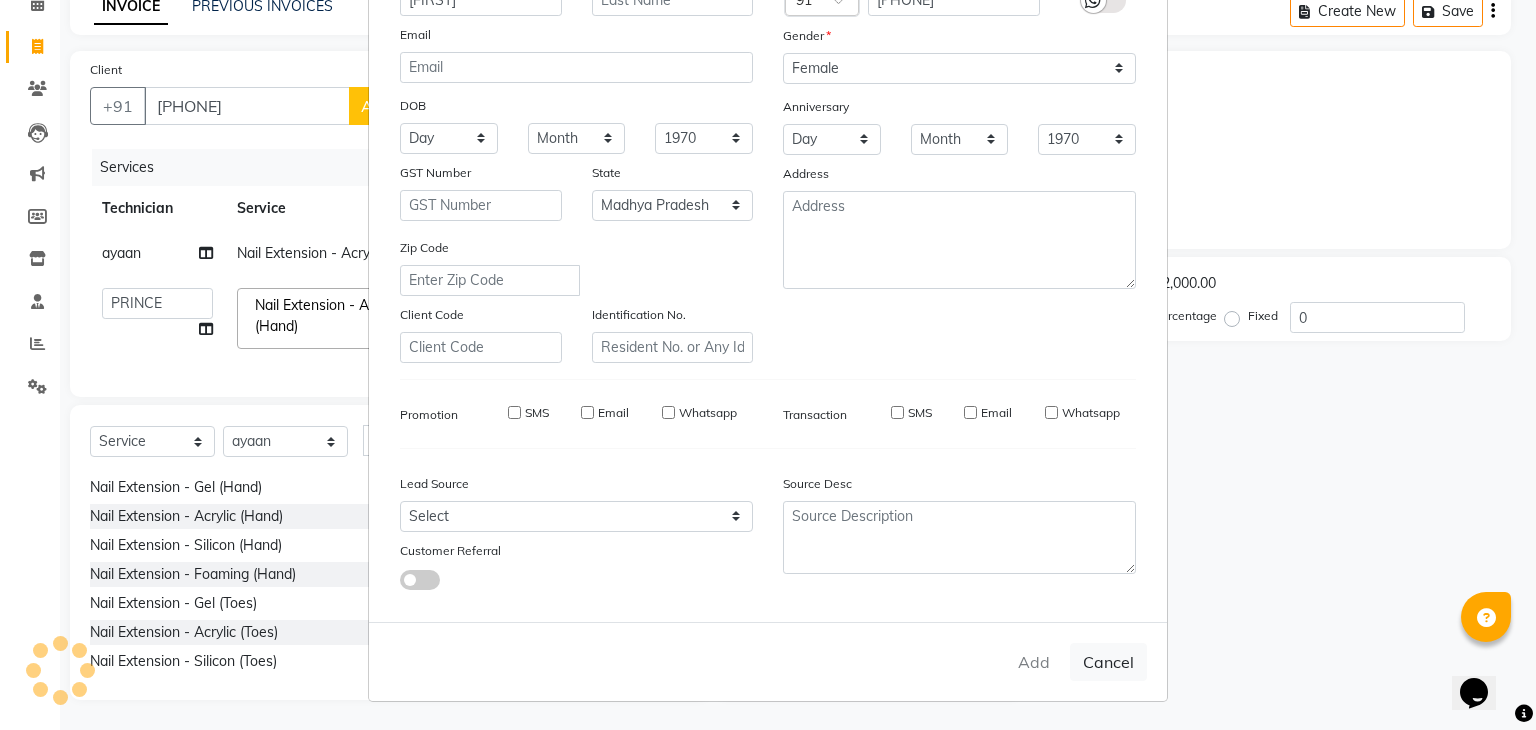 type on "99******52" 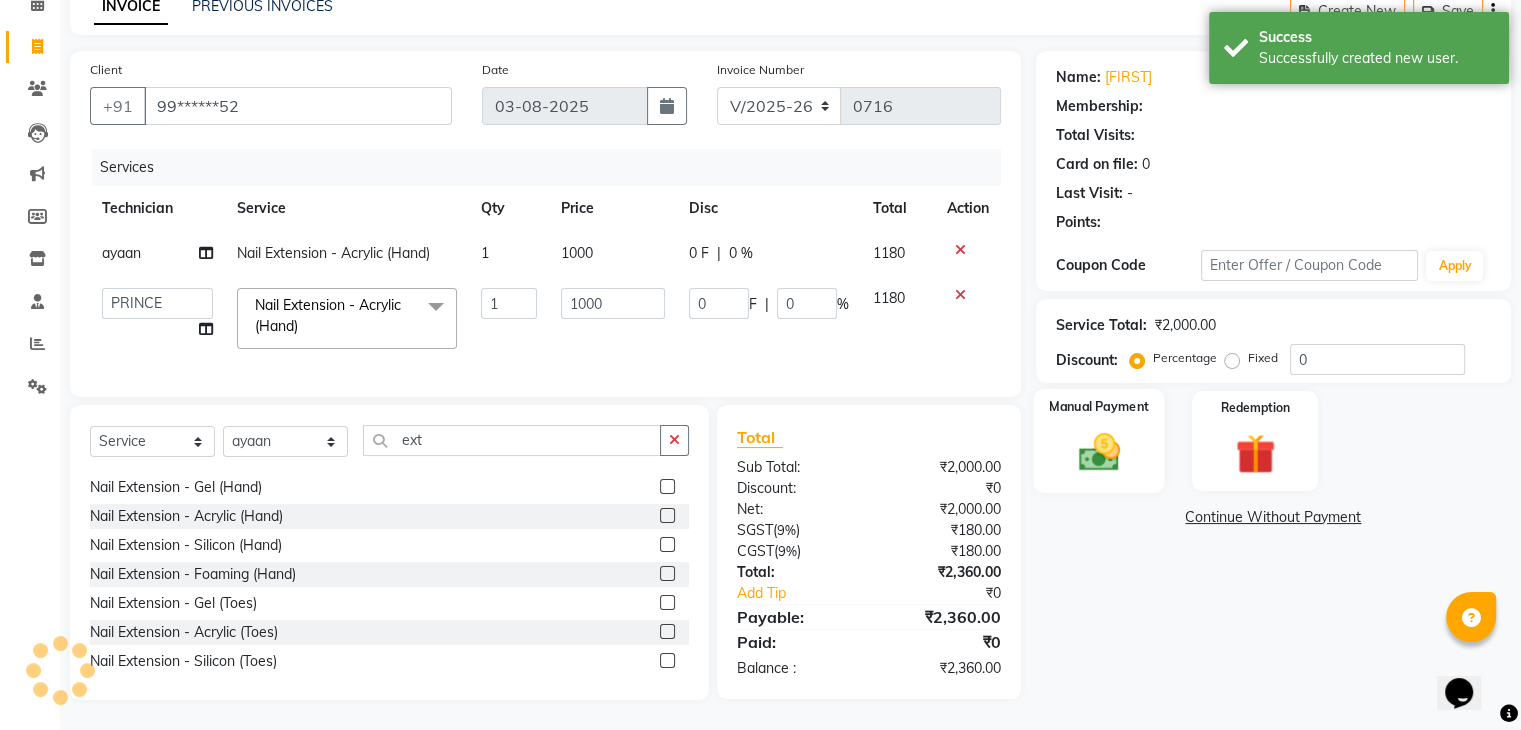 click 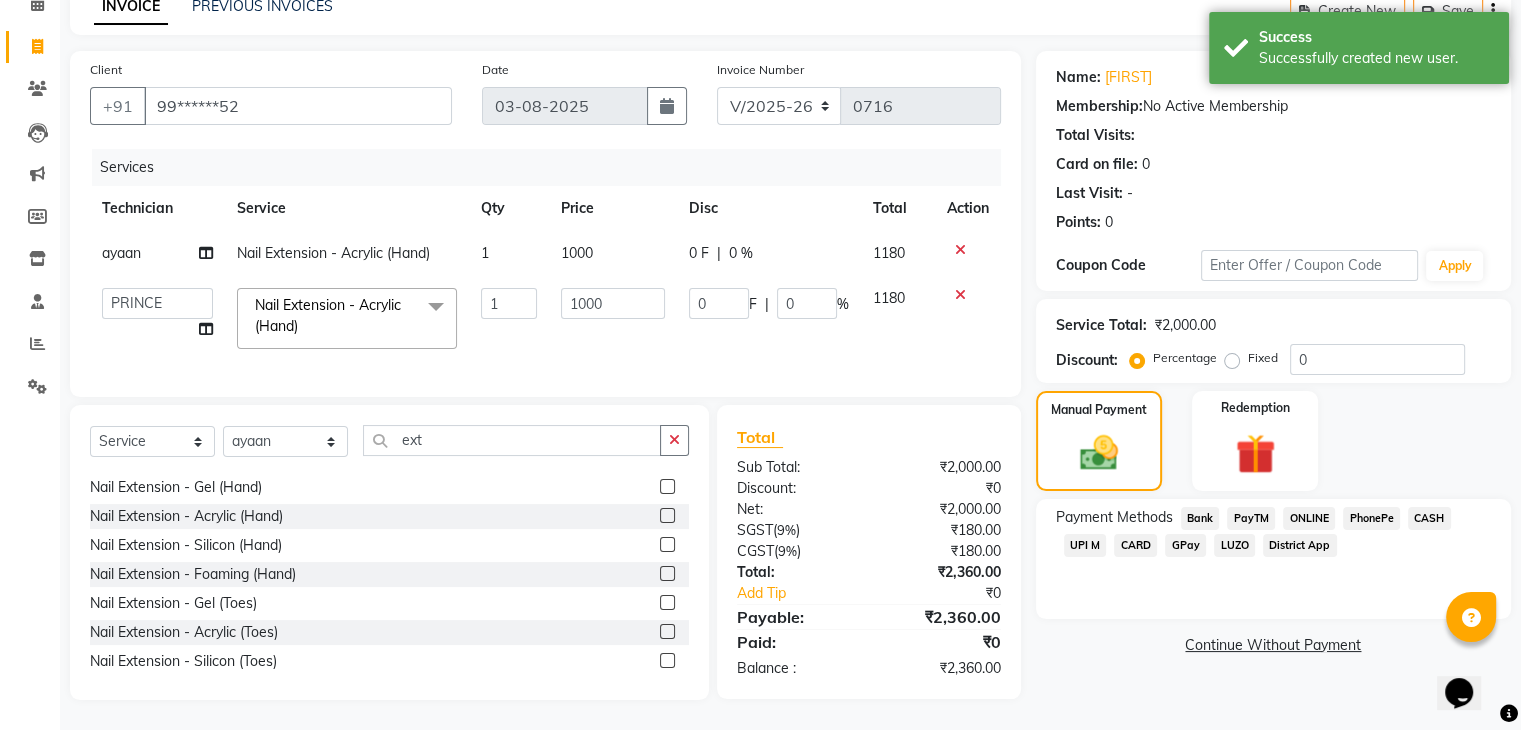 click on "CARD" 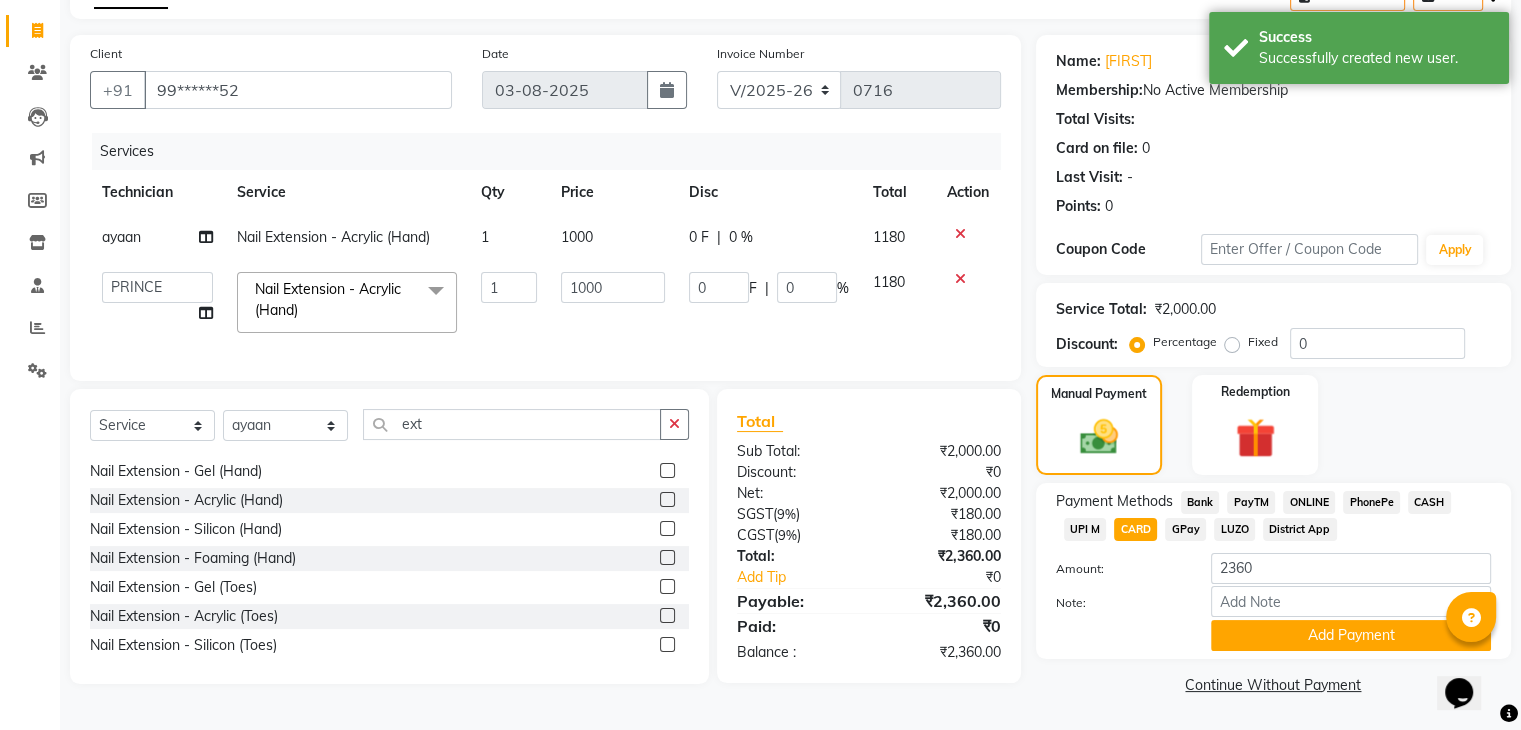 scroll, scrollTop: 117, scrollLeft: 0, axis: vertical 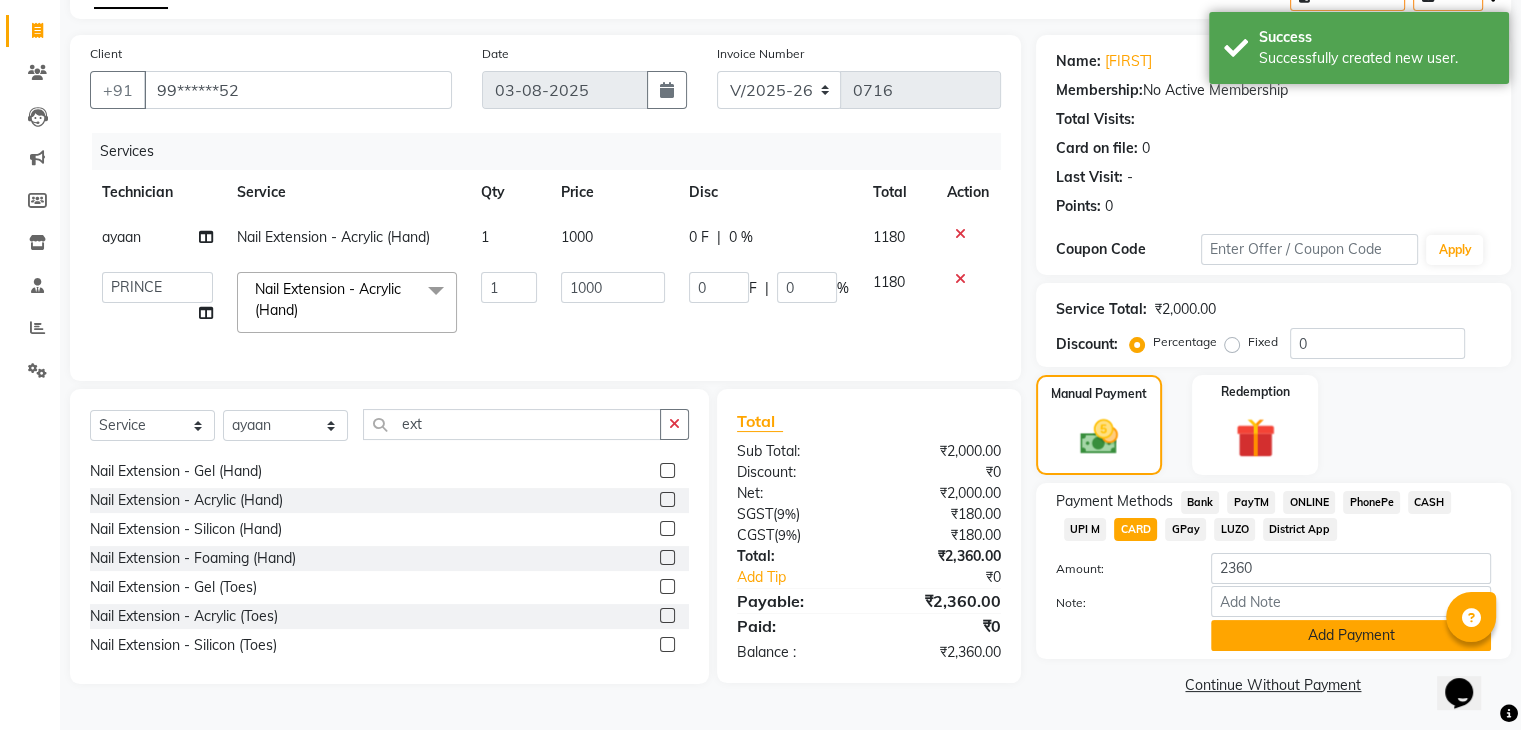 click on "Add Payment" 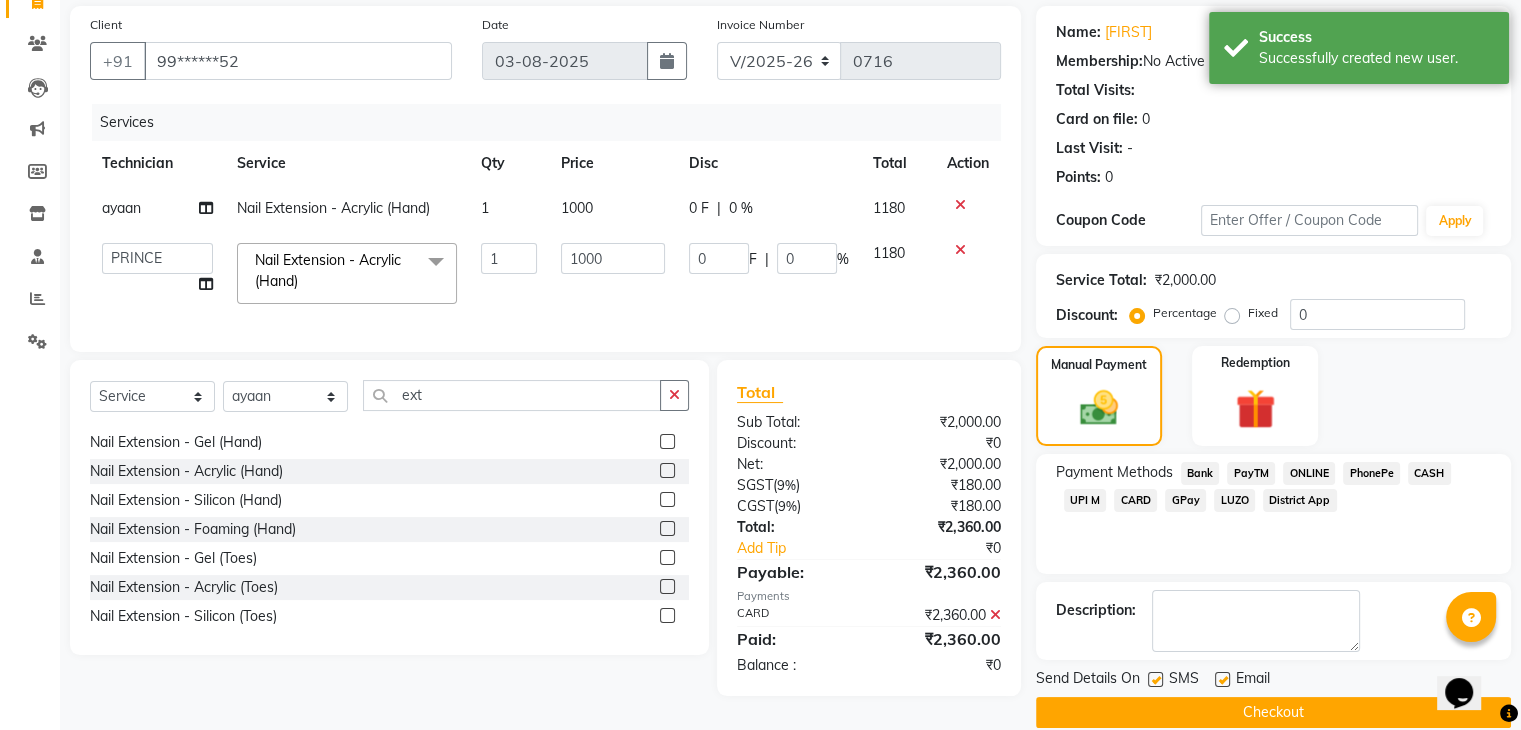 scroll, scrollTop: 171, scrollLeft: 0, axis: vertical 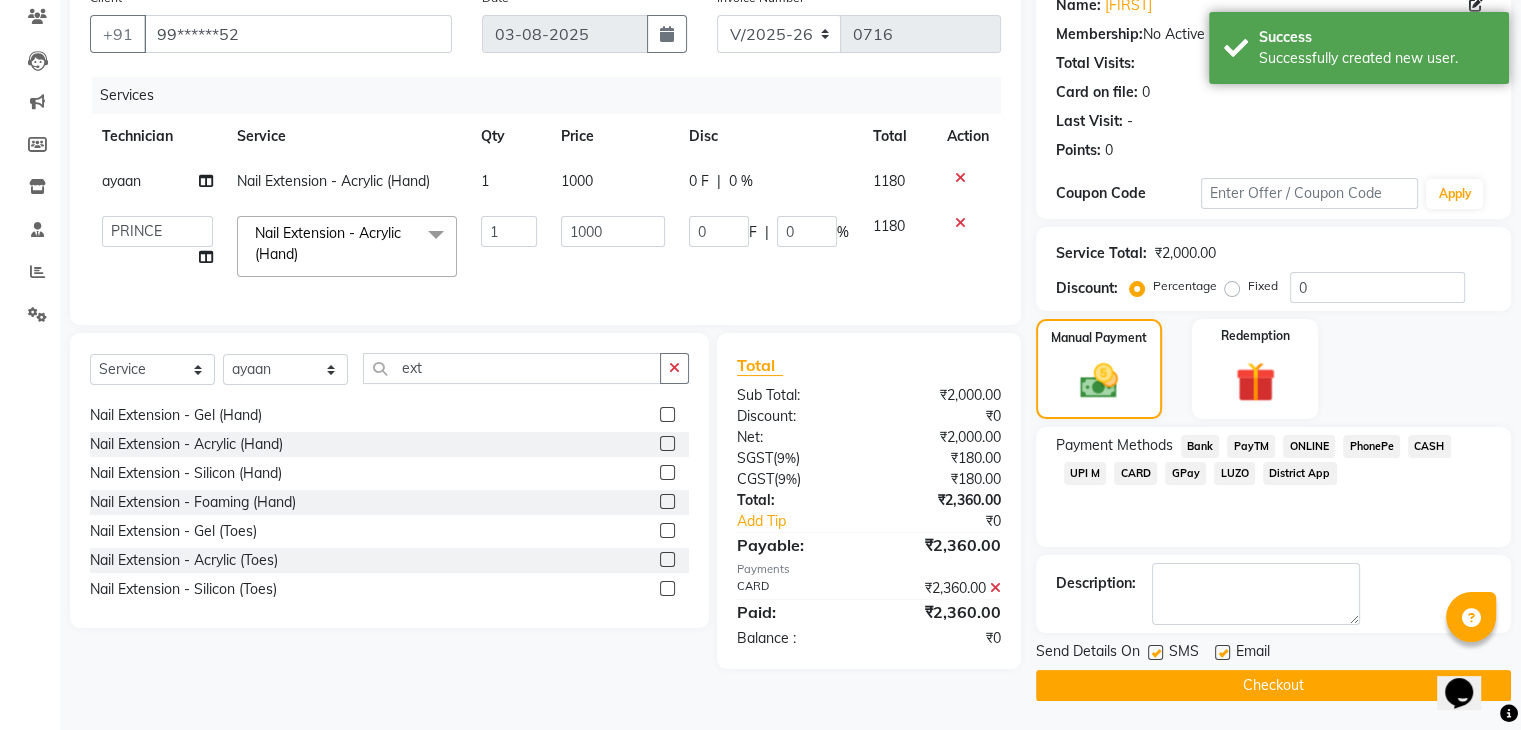 click on "Checkout" 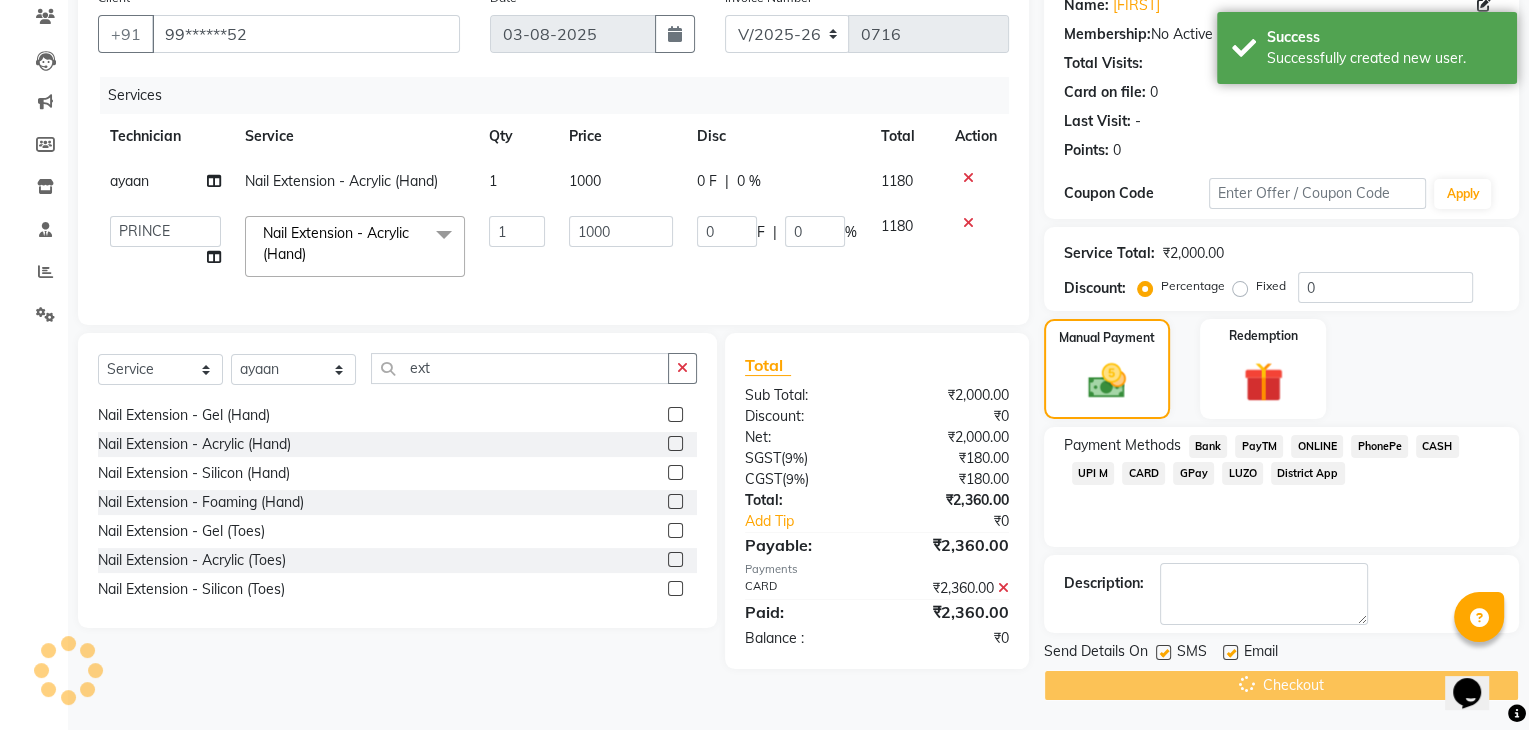 scroll, scrollTop: 0, scrollLeft: 0, axis: both 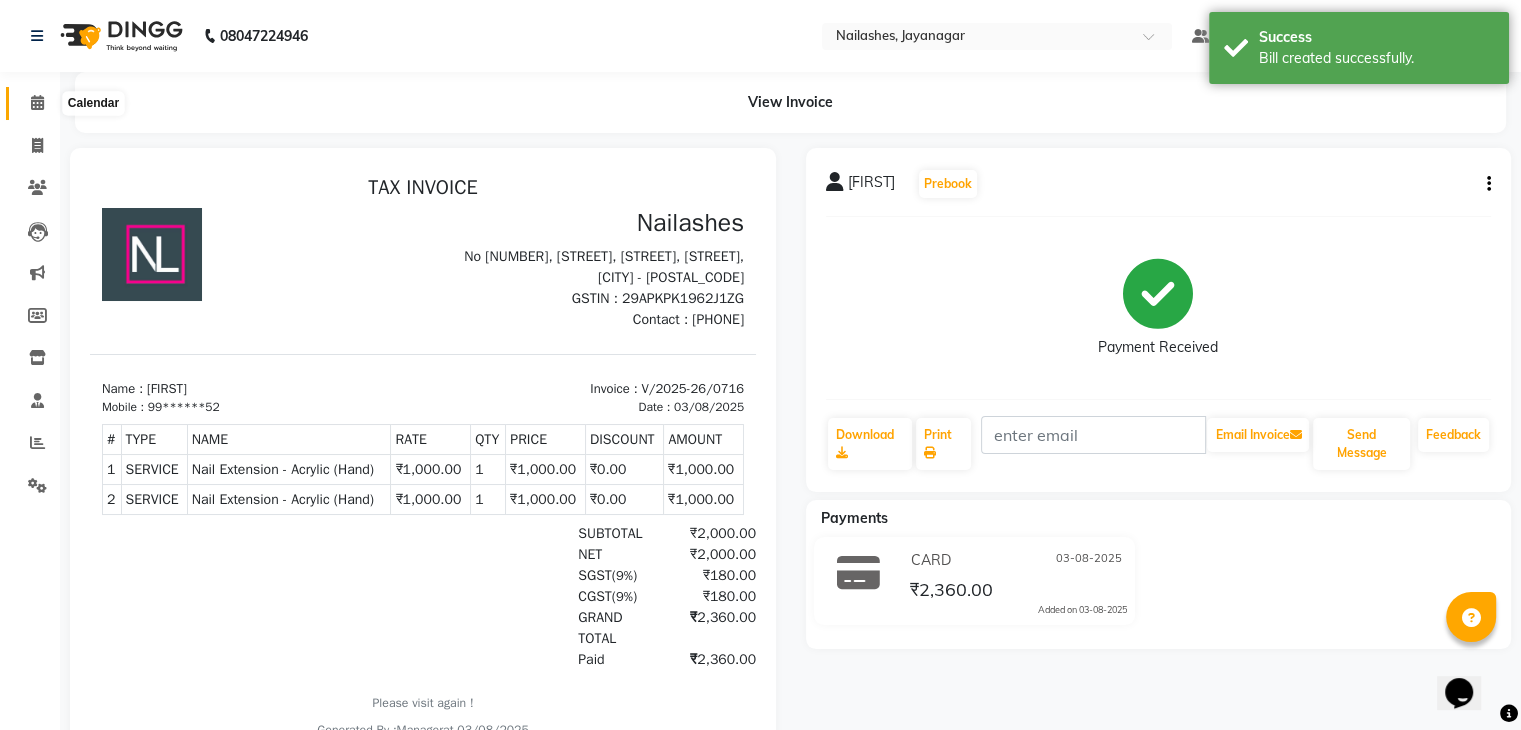 click 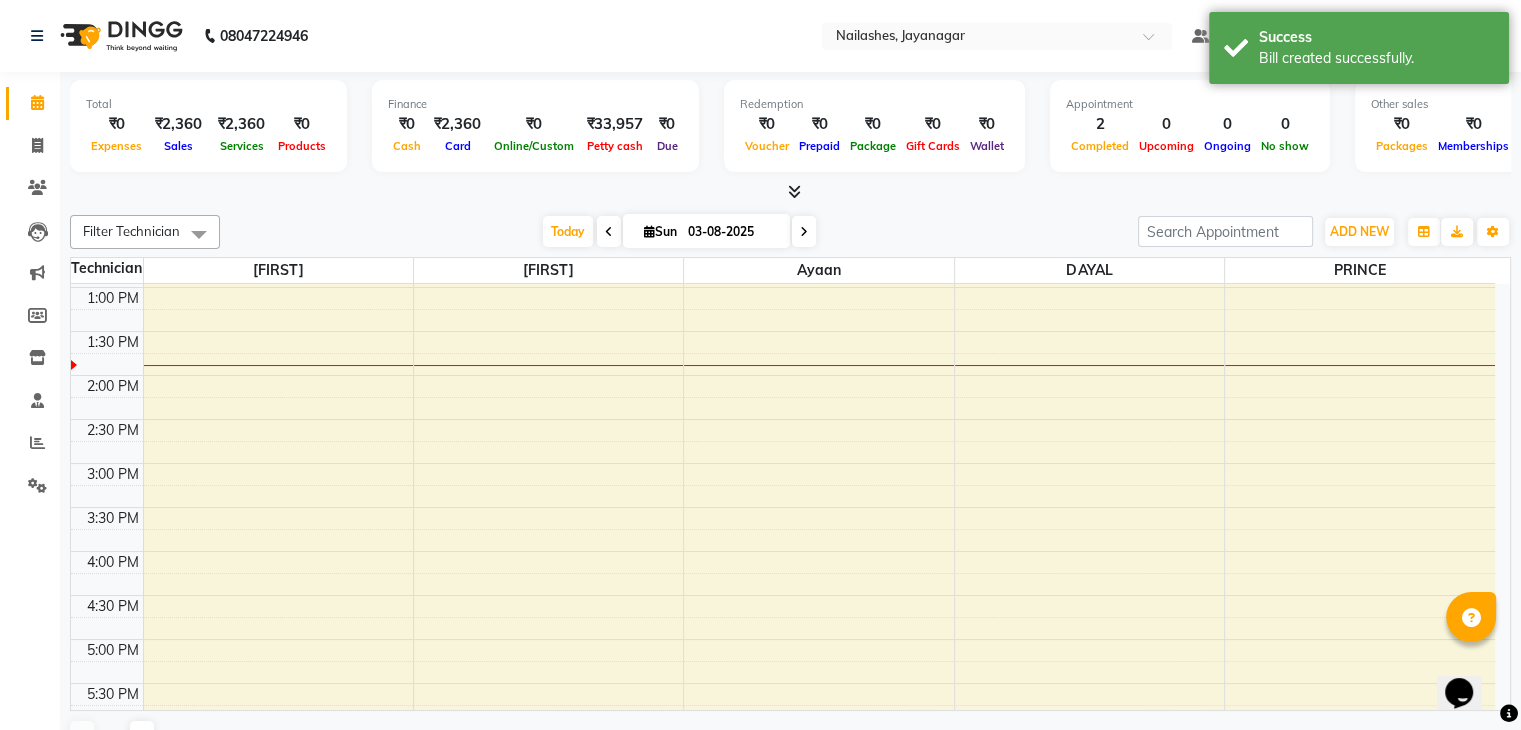 scroll, scrollTop: 0, scrollLeft: 0, axis: both 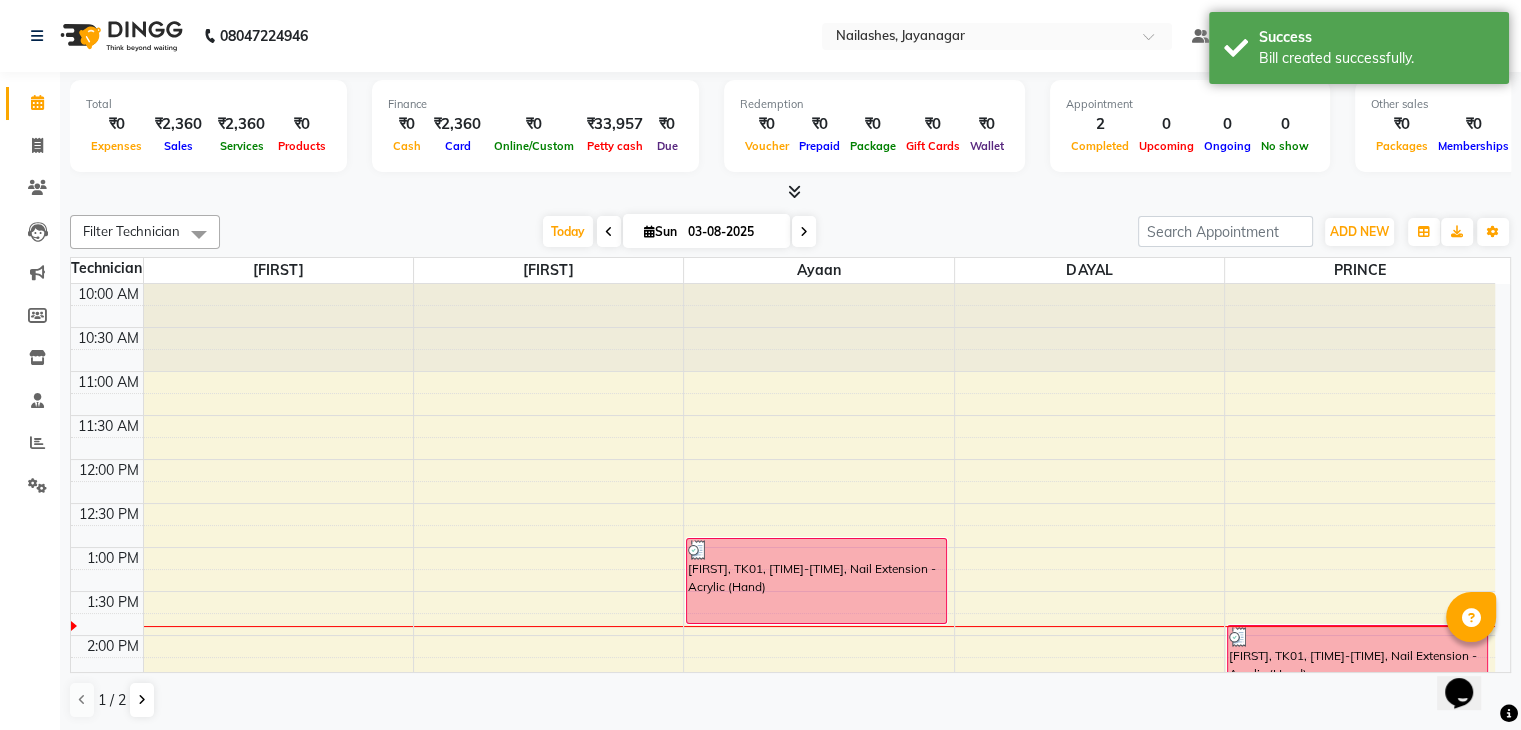 click at bounding box center (794, 191) 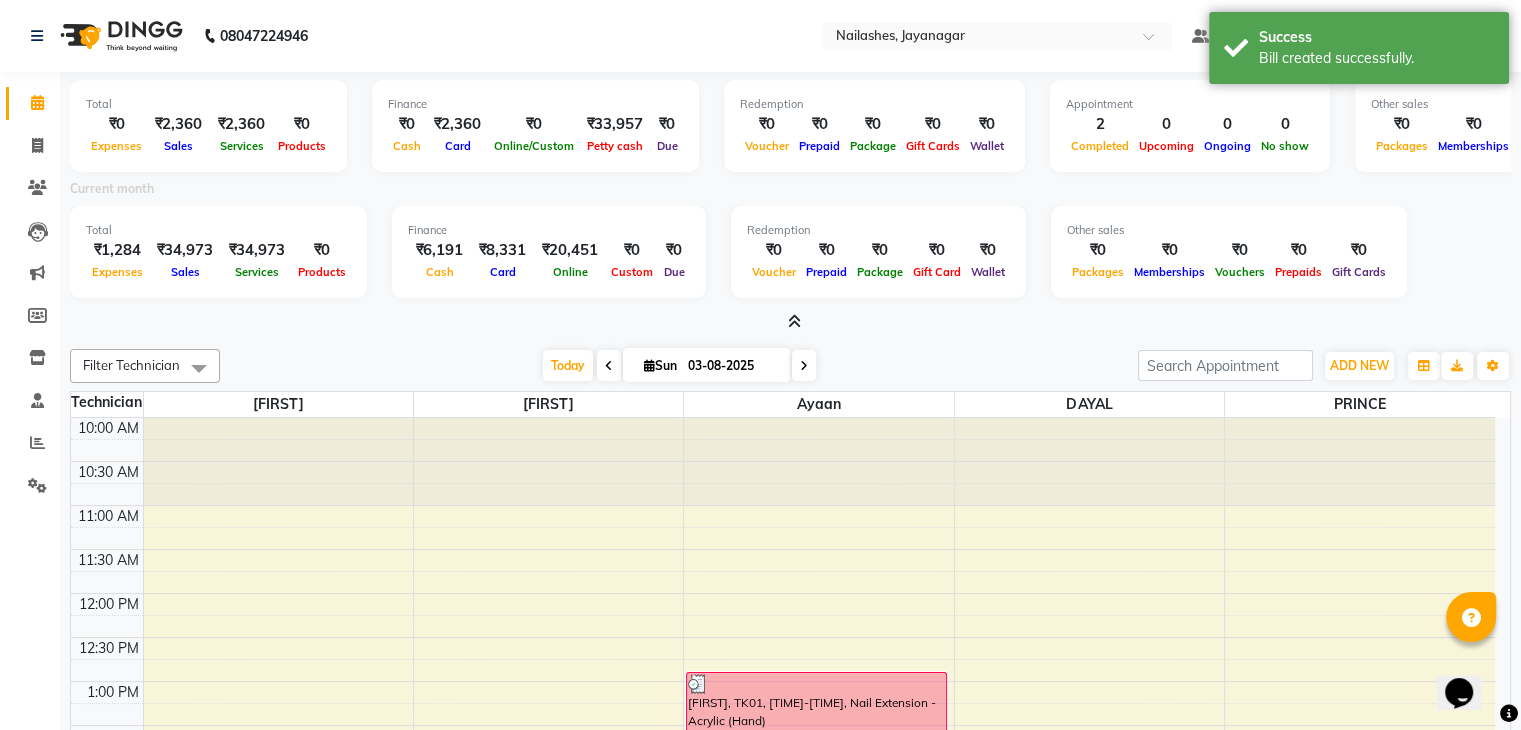 click at bounding box center (794, 321) 